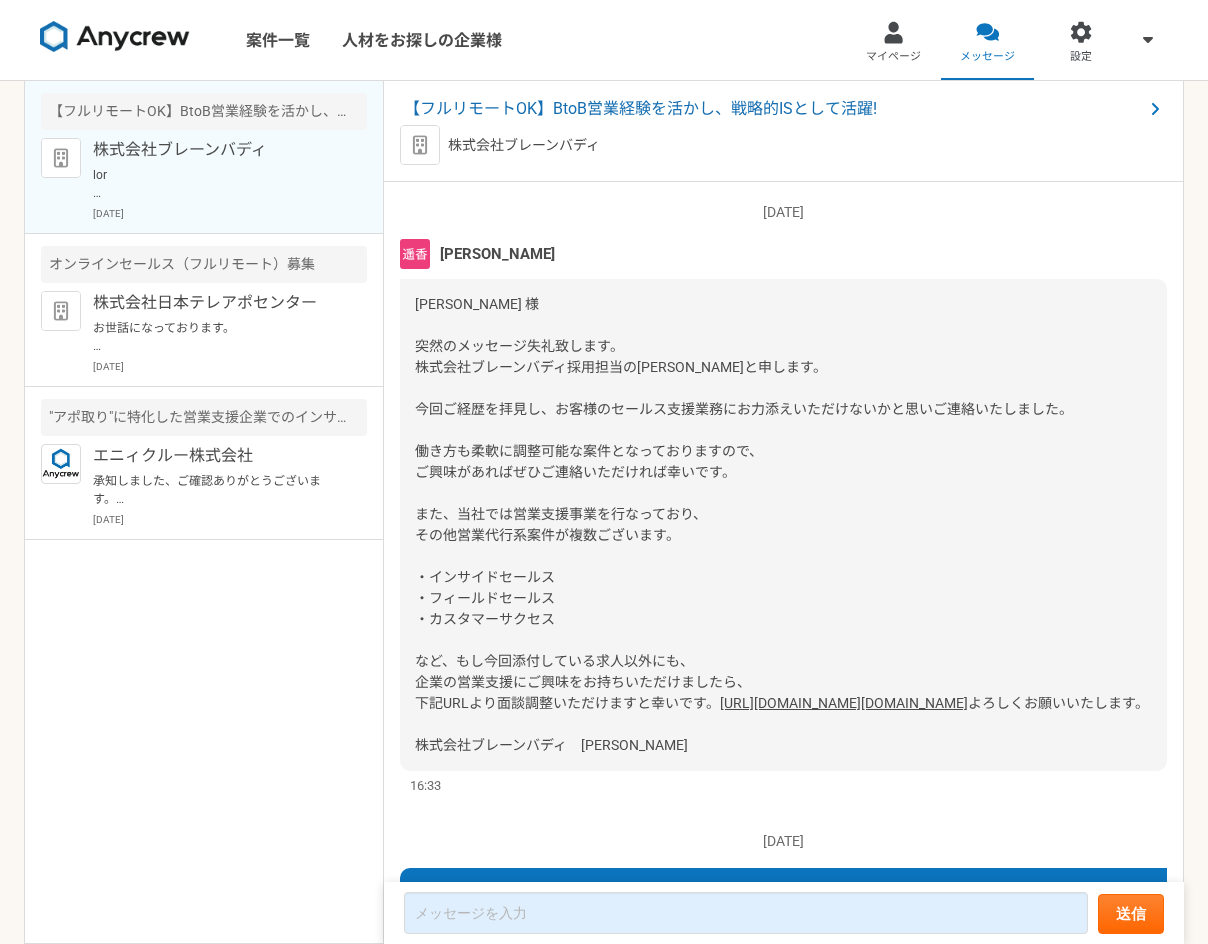 scroll, scrollTop: 0, scrollLeft: 0, axis: both 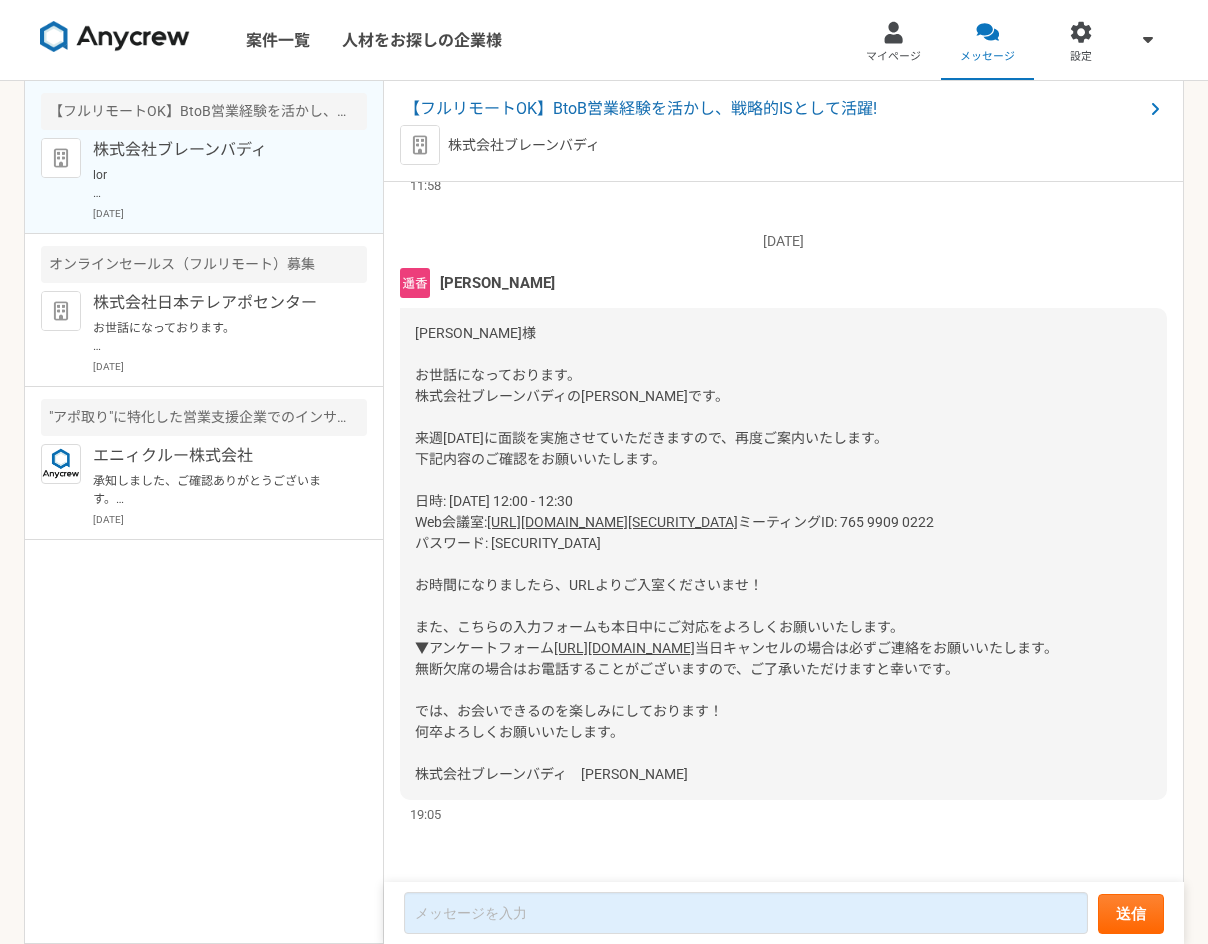 click at bounding box center [216, 184] 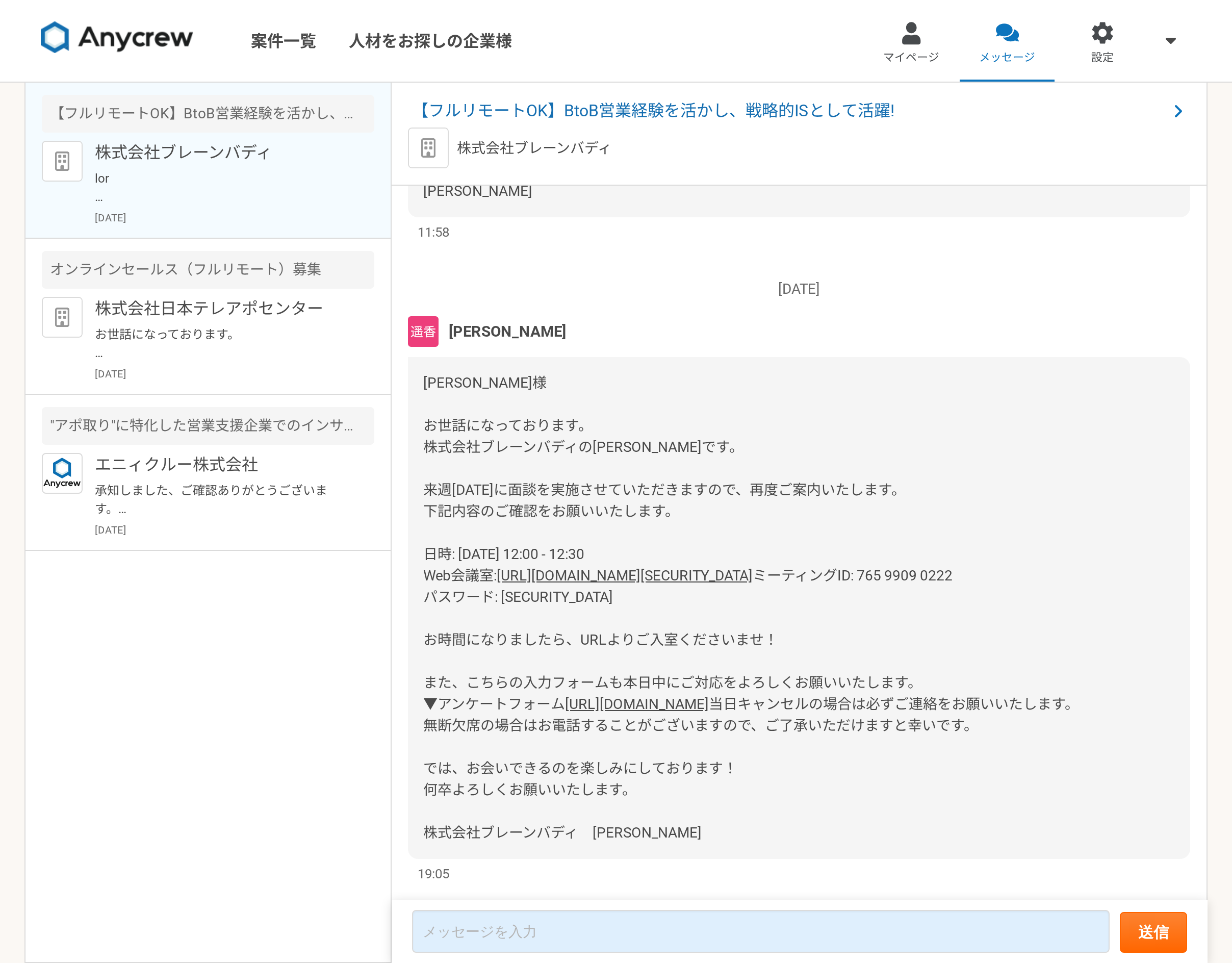 scroll, scrollTop: 1029, scrollLeft: 0, axis: vertical 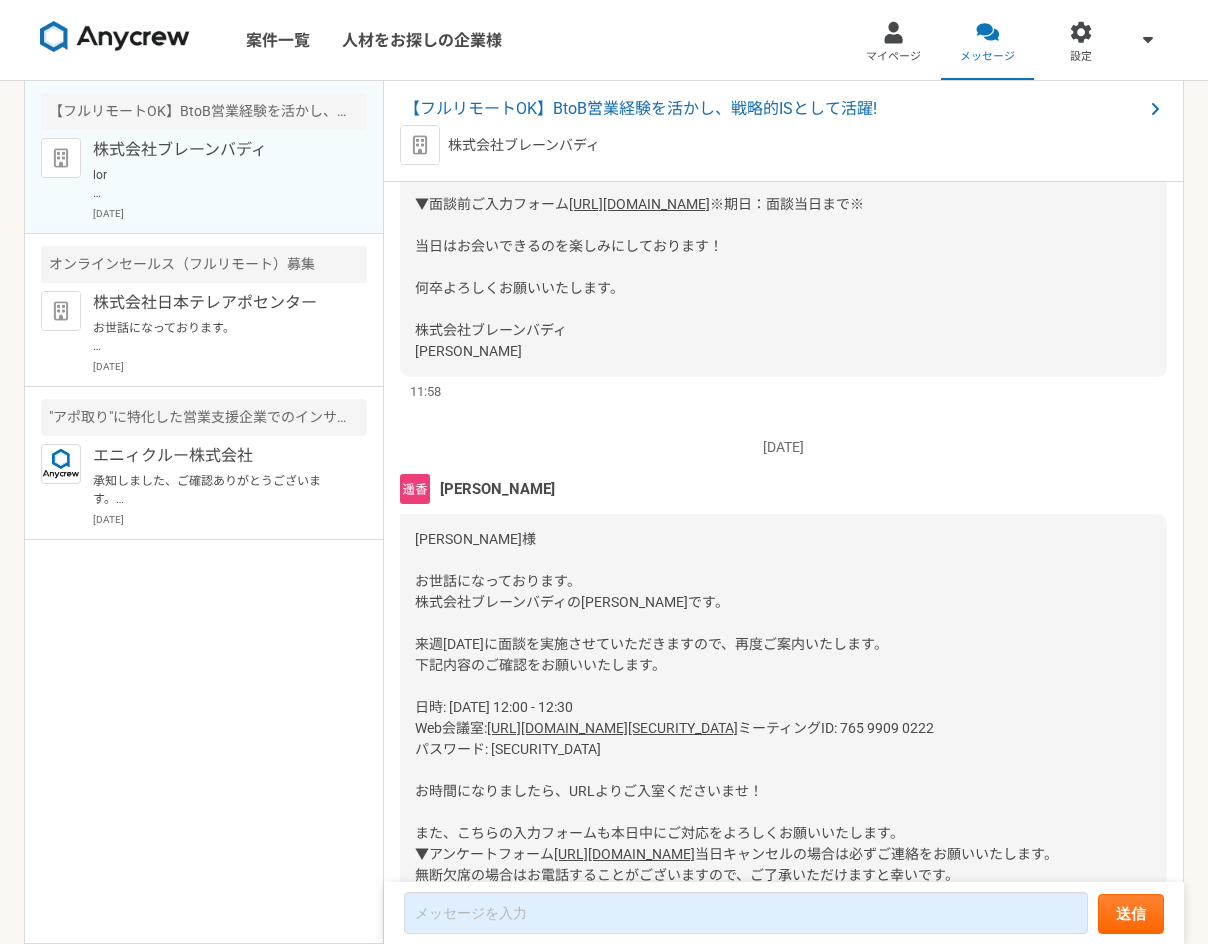 click on "[URL][DOMAIN_NAME]" at bounding box center [639, 204] 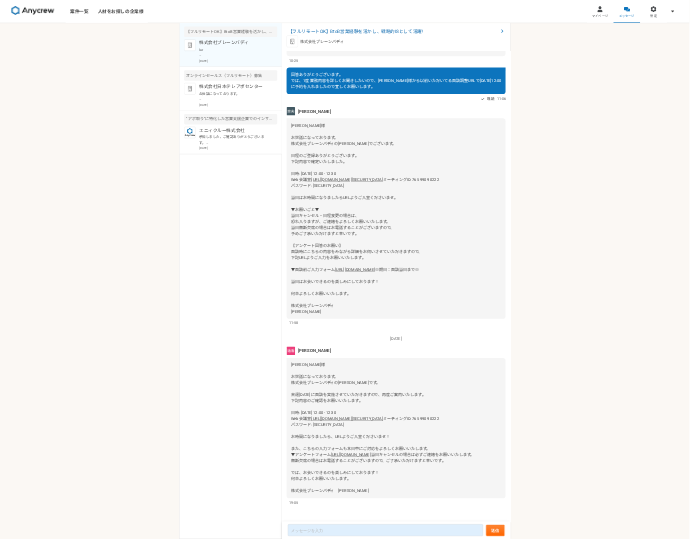 scroll, scrollTop: 0, scrollLeft: 0, axis: both 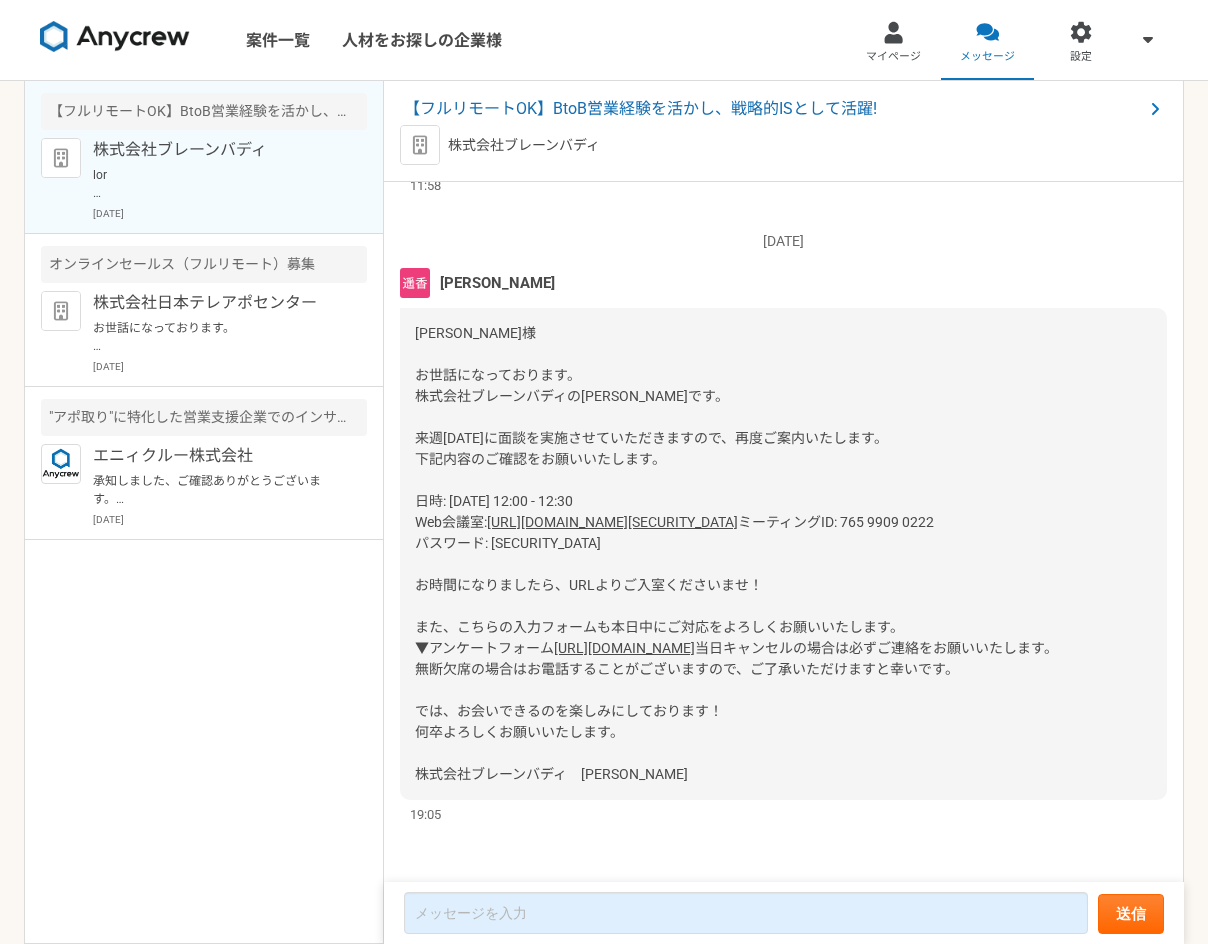 click on "【フルリモートOK】BtoB営業経験を活かし、戦略的ISとして活躍! 株式会社ブレーンバディ [DATE] オンラインセールス（フルリモート）募集 株式会社日本テレアポセンター お世話になっております。
プロフィール拝見してとても魅力的なご経歴で、
ぜひ一度、弊社面談をお願いできないでしょうか？
[URL][DOMAIN_NAME][DOMAIN_NAME]
当社ですが、セールス（インサイドセールス、フィールドセールス等）に特化した案件とフリーランスの方をお繋ぎするエージェントでございます。
貴殿であれば良い案件のご紹介ができるかと存じます。
どうぞよろしくお願いいたします。 [DATE] "アポ取り"に特化した営業支援企業でのインサイドセールス担当募集！ エニィクルー株式会社 [DATE]" at bounding box center [204, 512] 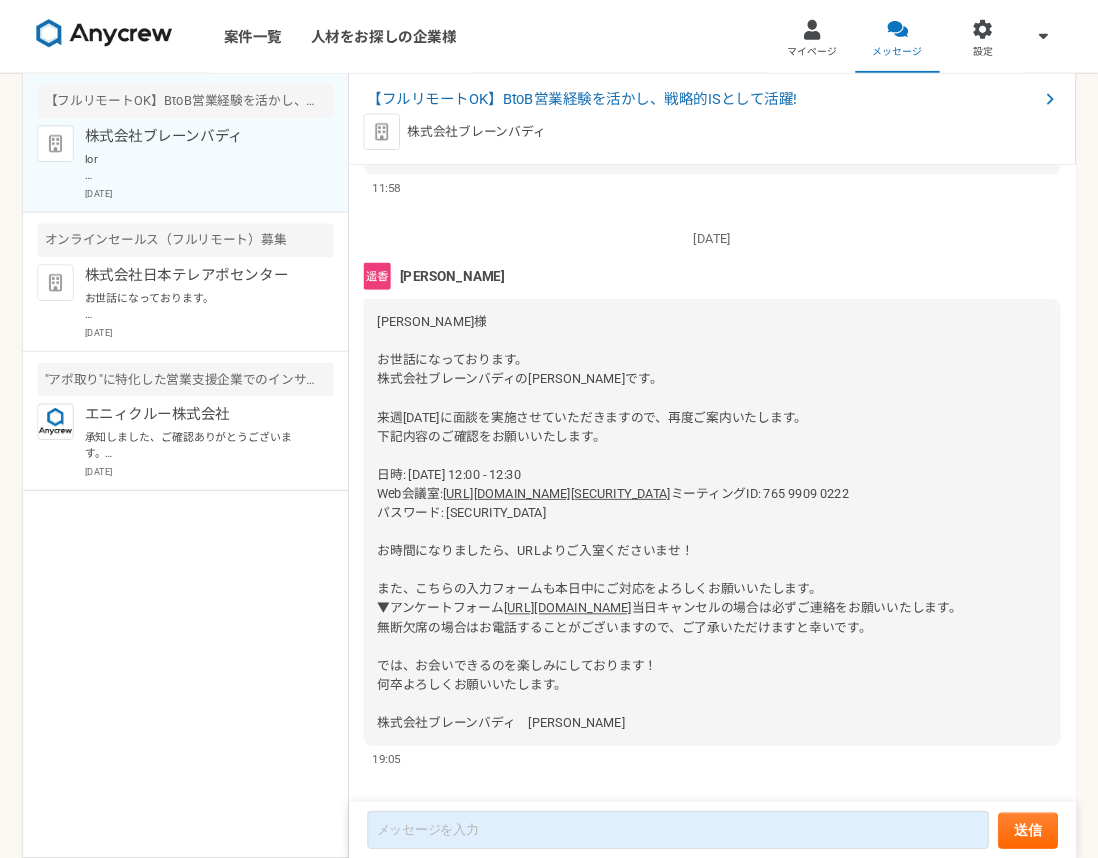 scroll, scrollTop: 2204, scrollLeft: 0, axis: vertical 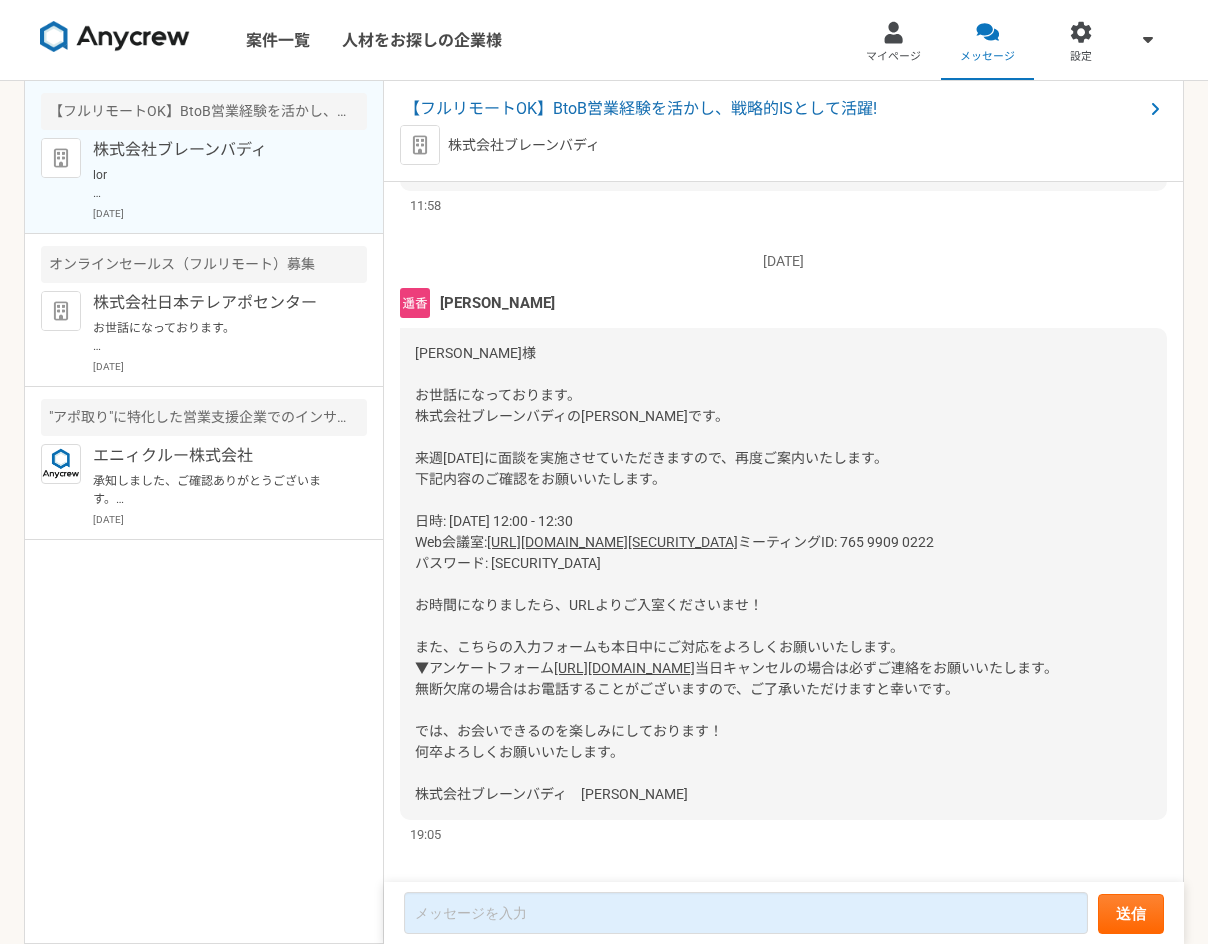 click on "案件一覧 人材をお探しの企業様 マイページ メッセージ 設定" at bounding box center (604, 40) 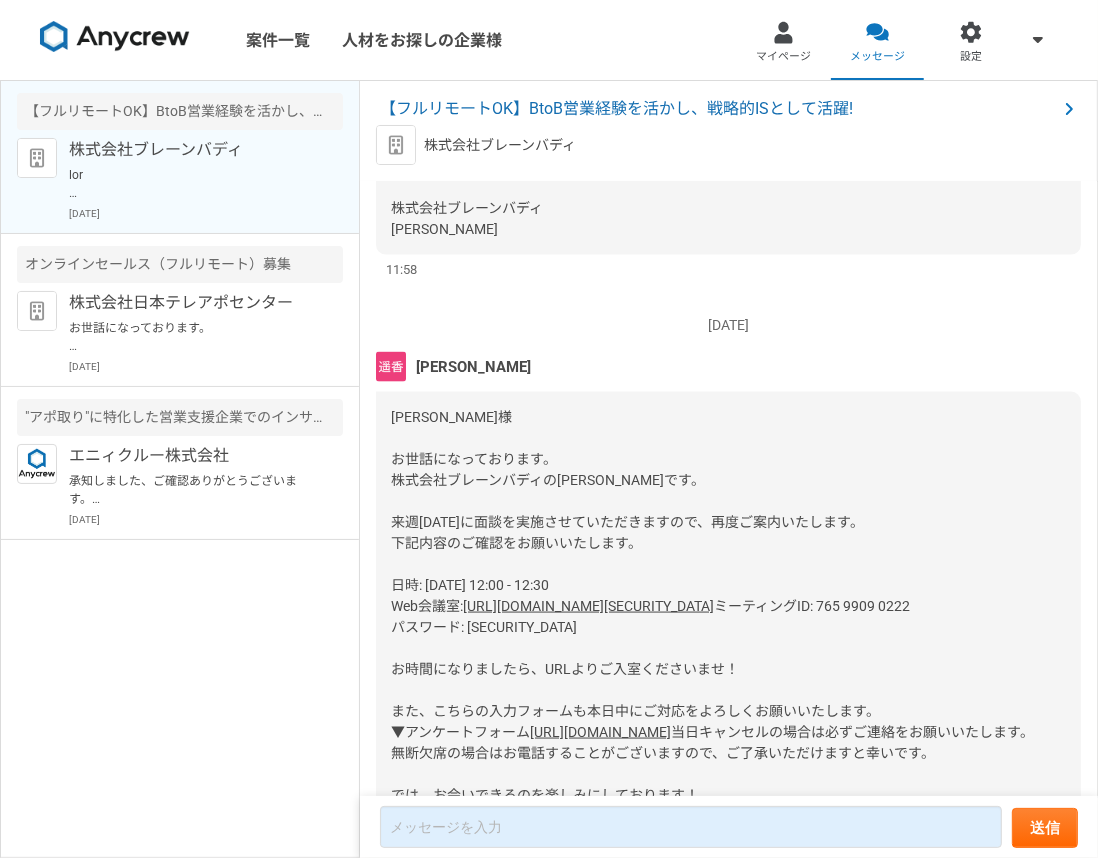 scroll, scrollTop: 2204, scrollLeft: 0, axis: vertical 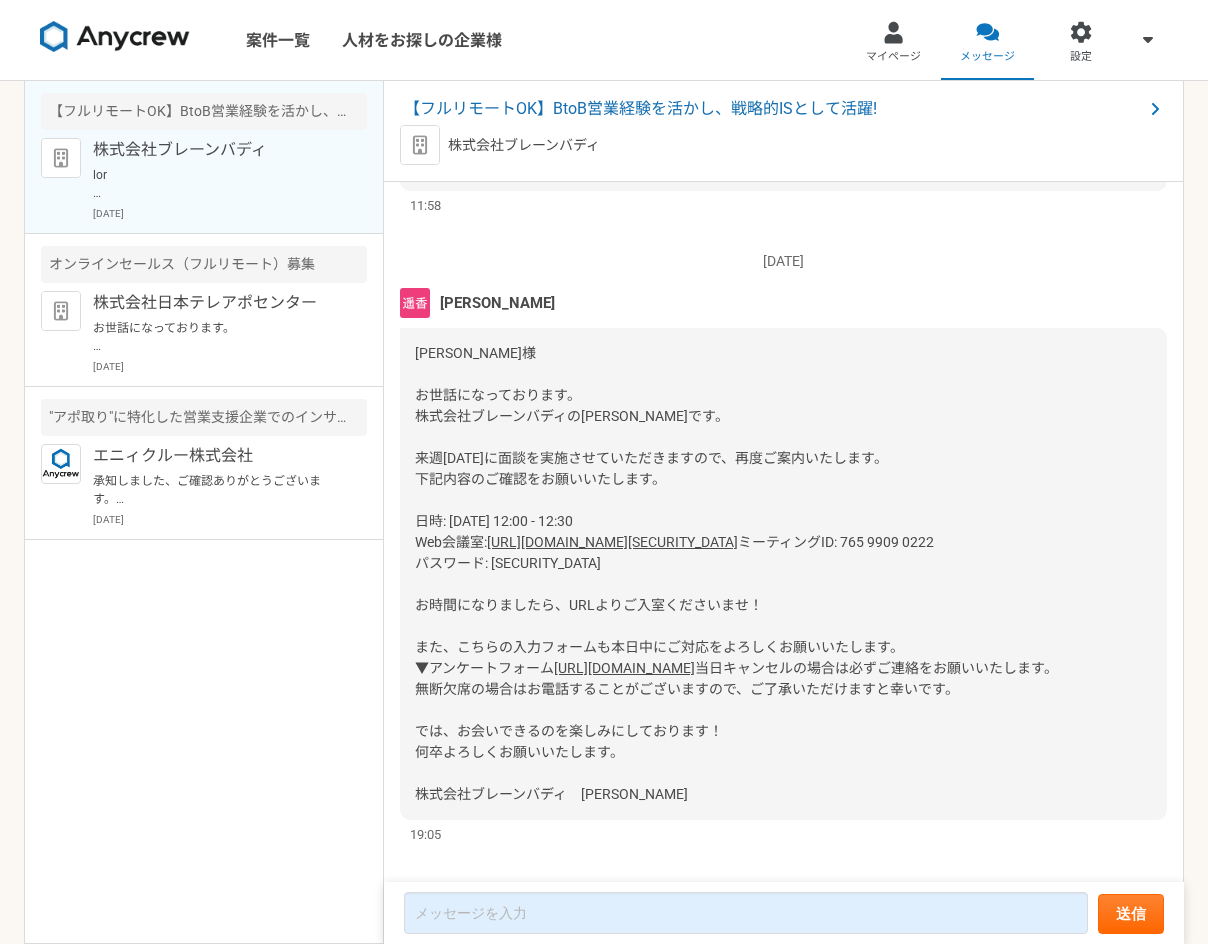 click on "案件一覧 人材をお探しの企業様 マイページ メッセージ 設定" at bounding box center (604, 40) 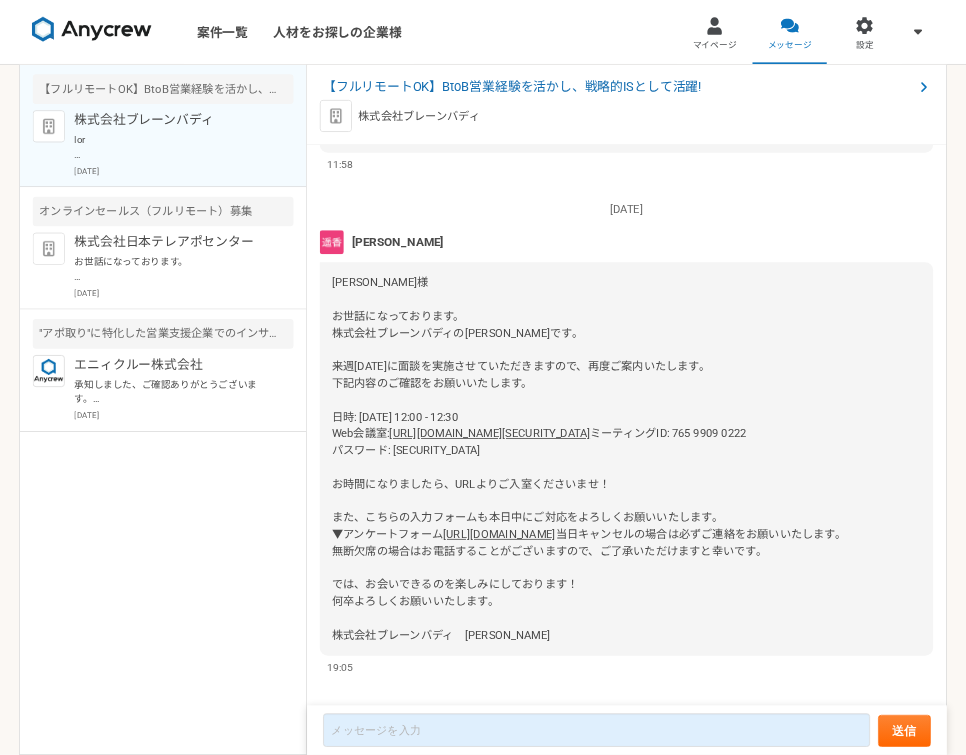 scroll, scrollTop: 0, scrollLeft: 0, axis: both 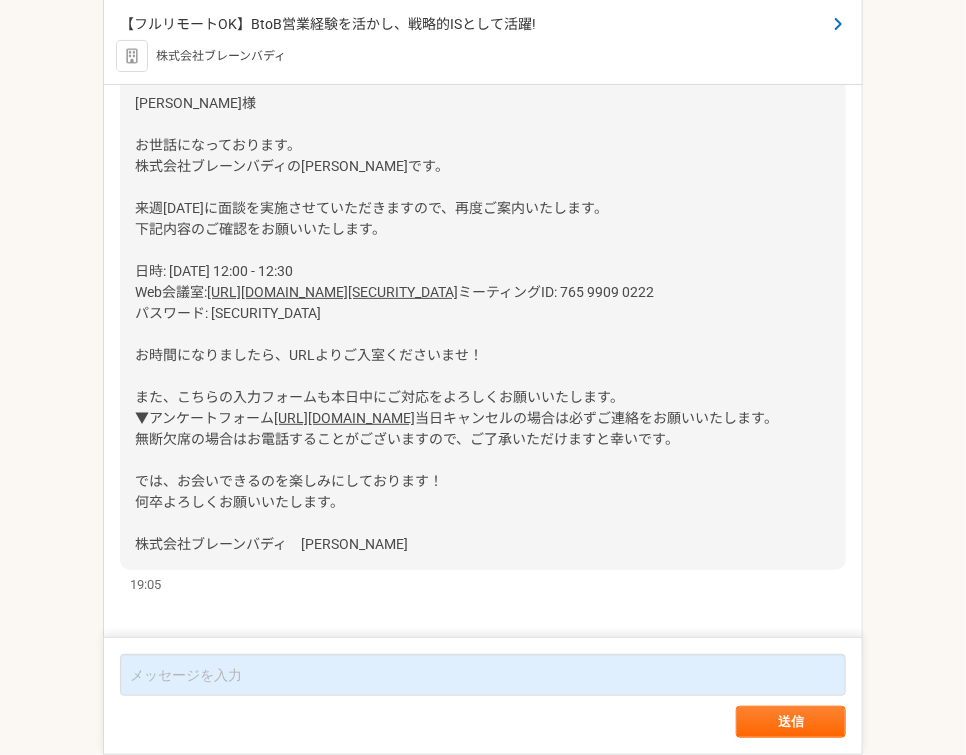 click on "【フルリモートOK】BtoB営業経験を活かし、戦略的ISとして活躍!" at bounding box center [473, 24] 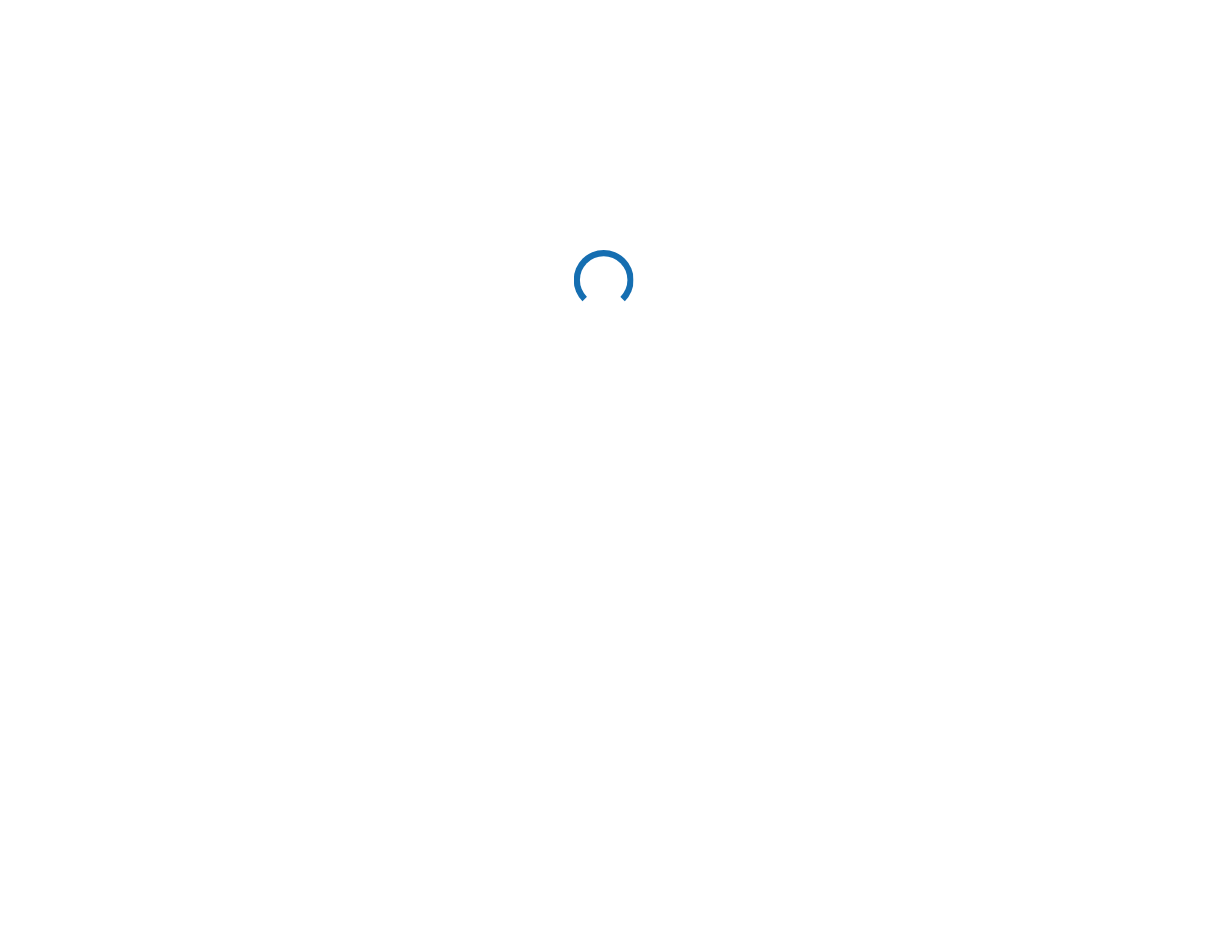 scroll, scrollTop: 0, scrollLeft: 0, axis: both 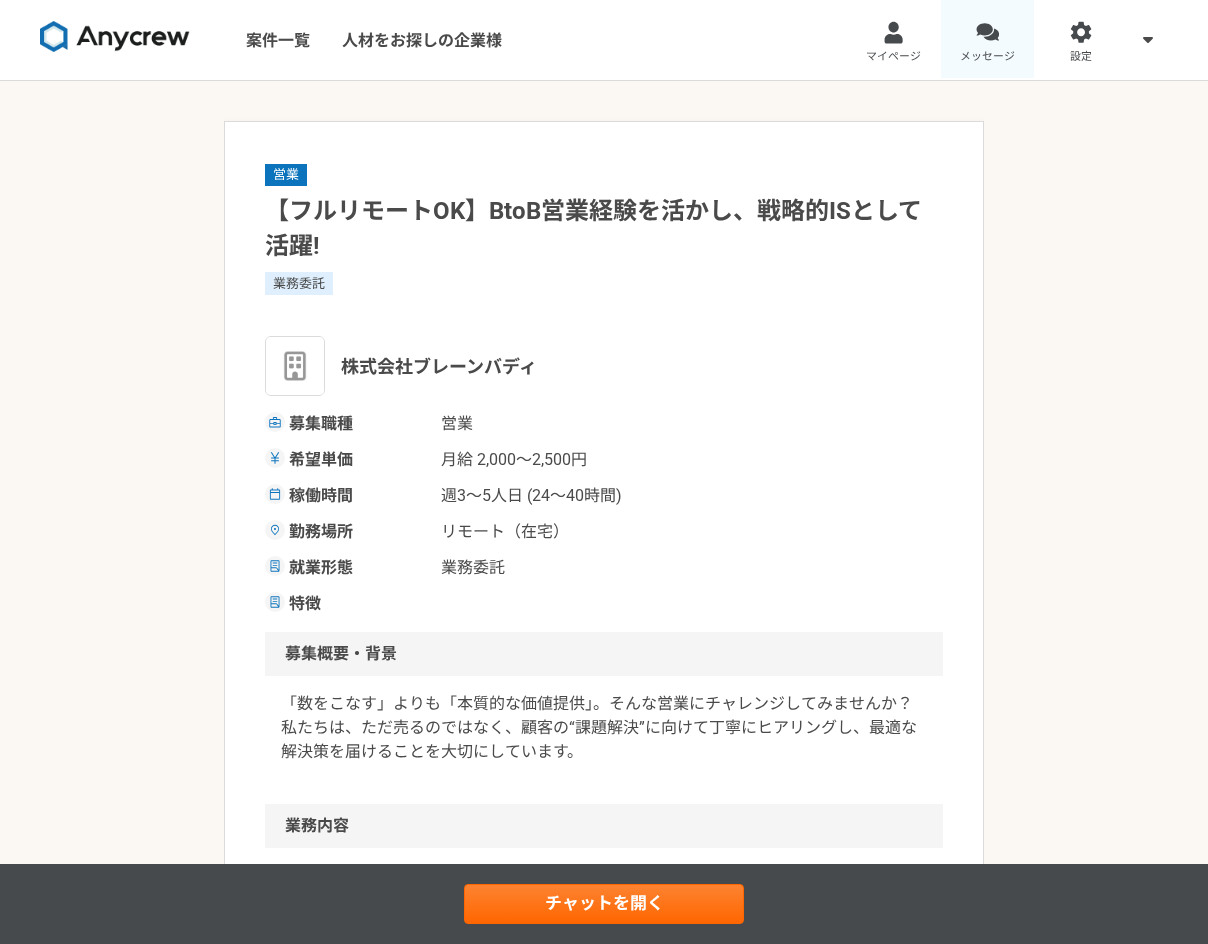 click at bounding box center [987, 32] 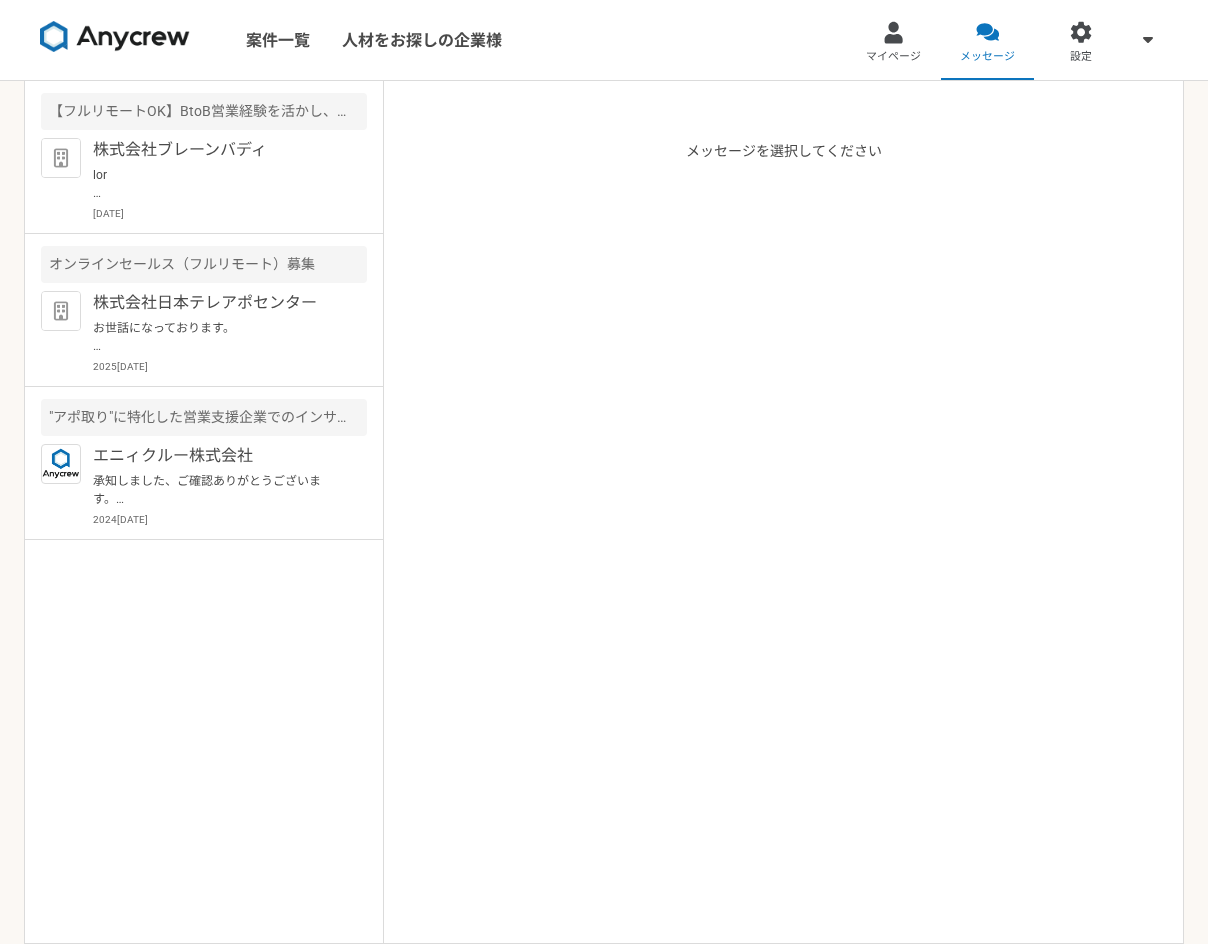 scroll, scrollTop: 0, scrollLeft: 0, axis: both 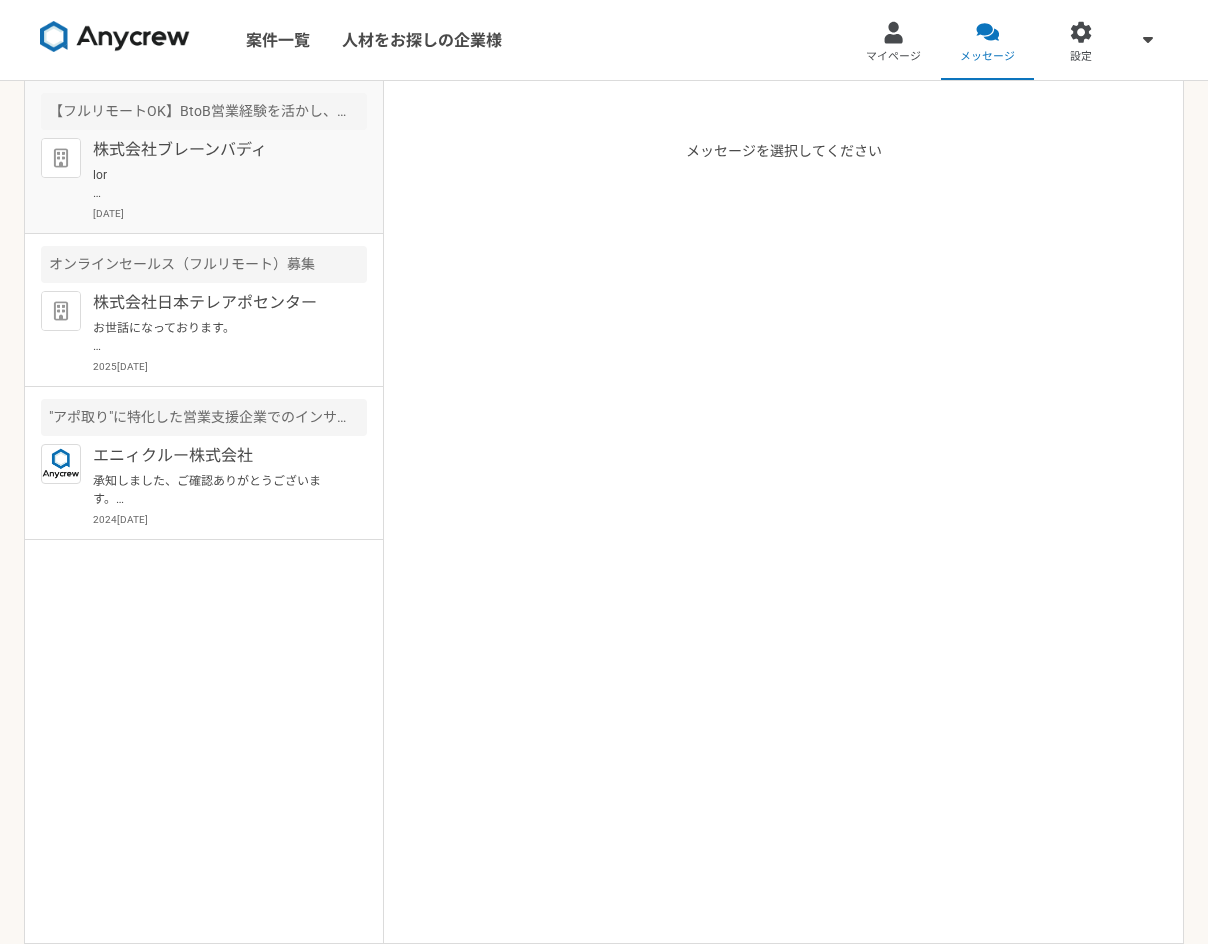 click on "株式会社ブレーンバディ" at bounding box center [216, 150] 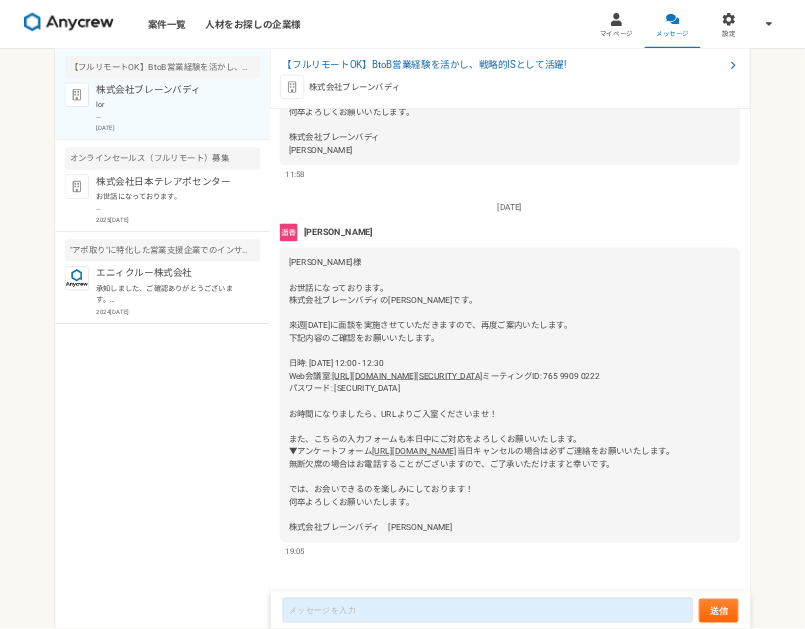 scroll, scrollTop: 2204, scrollLeft: 0, axis: vertical 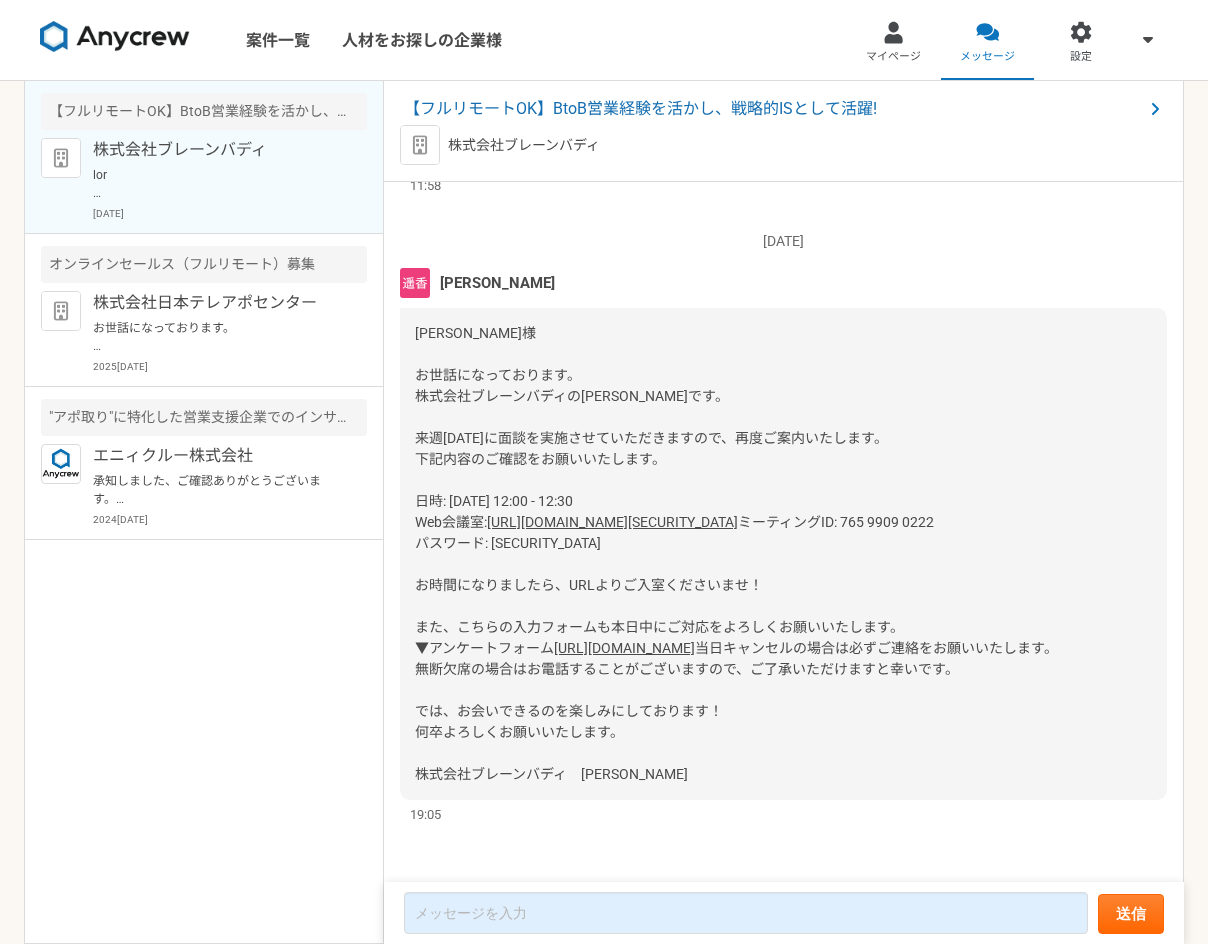 click on "【フルリモートOK】BtoB営業経験を活かし、戦略的ISとして活躍! 株式会社ブレーンバディ [DATE] オンラインセールス（フルリモート）募集 株式会社日本テレアポセンター お世話になっております。
プロフィール拝見してとても魅力的なご経歴で、
ぜひ一度、弊社面談をお願いできないでしょうか？
[URL][DOMAIN_NAME][DOMAIN_NAME]
当社ですが、セールス（インサイドセールス、フィールドセールス等）に特化した案件とフリーランスの方をお繋ぎするエージェントでございます。
貴殿であれば良い案件のご紹介ができるかと存じます。
どうぞよろしくお願いいたします。 [DATE] "アポ取り"に特化した営業支援企業でのインサイドセールス担当募集！ エニィクルー株式会社 [DATE]" at bounding box center [204, 512] 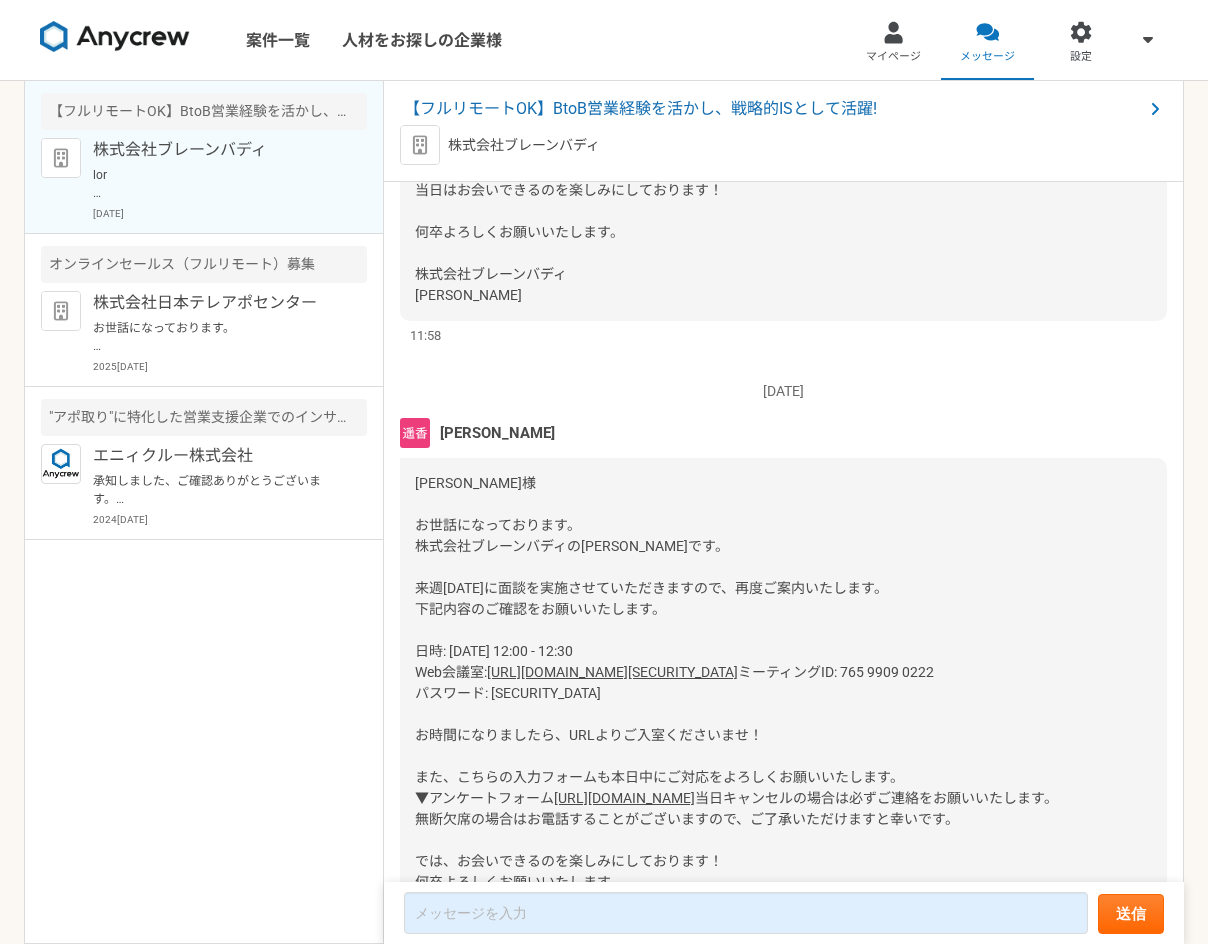 scroll, scrollTop: 2018, scrollLeft: 0, axis: vertical 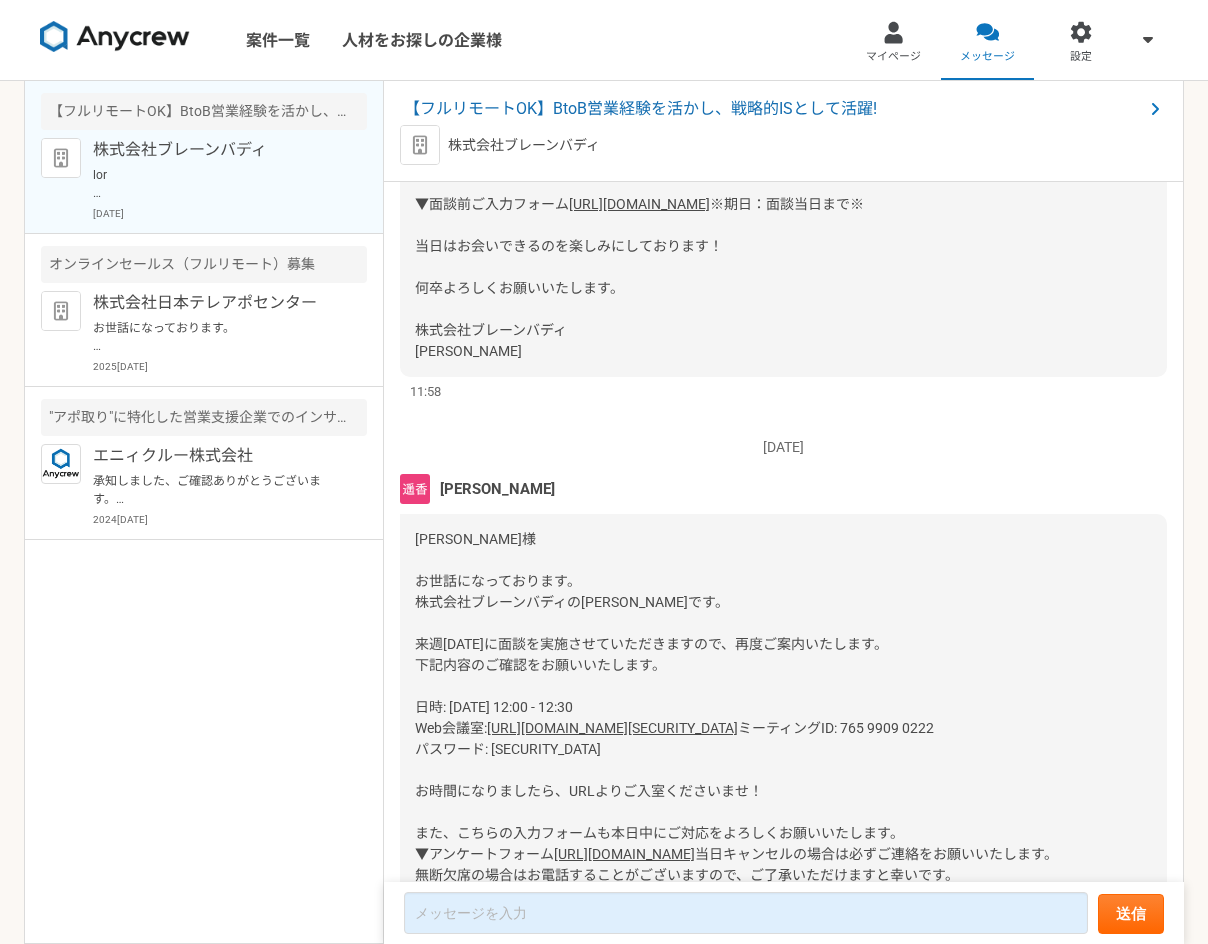 click on "【フルリモートOK】BtoB営業経験を活かし、戦略的ISとして活躍! 株式会社ブレーンバディ [DATE] オンラインセールス（フルリモート）募集 株式会社日本テレアポセンター お世話になっております。
プロフィール拝見してとても魅力的なご経歴で、
ぜひ一度、弊社面談をお願いできないでしょうか？
[URL][DOMAIN_NAME][DOMAIN_NAME]
当社ですが、セールス（インサイドセールス、フィールドセールス等）に特化した案件とフリーランスの方をお繋ぎするエージェントでございます。
貴殿であれば良い案件のご紹介ができるかと存じます。
どうぞよろしくお願いいたします。 [DATE] "アポ取り"に特化した営業支援企業でのインサイドセールス担当募集！ エニィクルー株式会社 [DATE]" at bounding box center [204, 512] 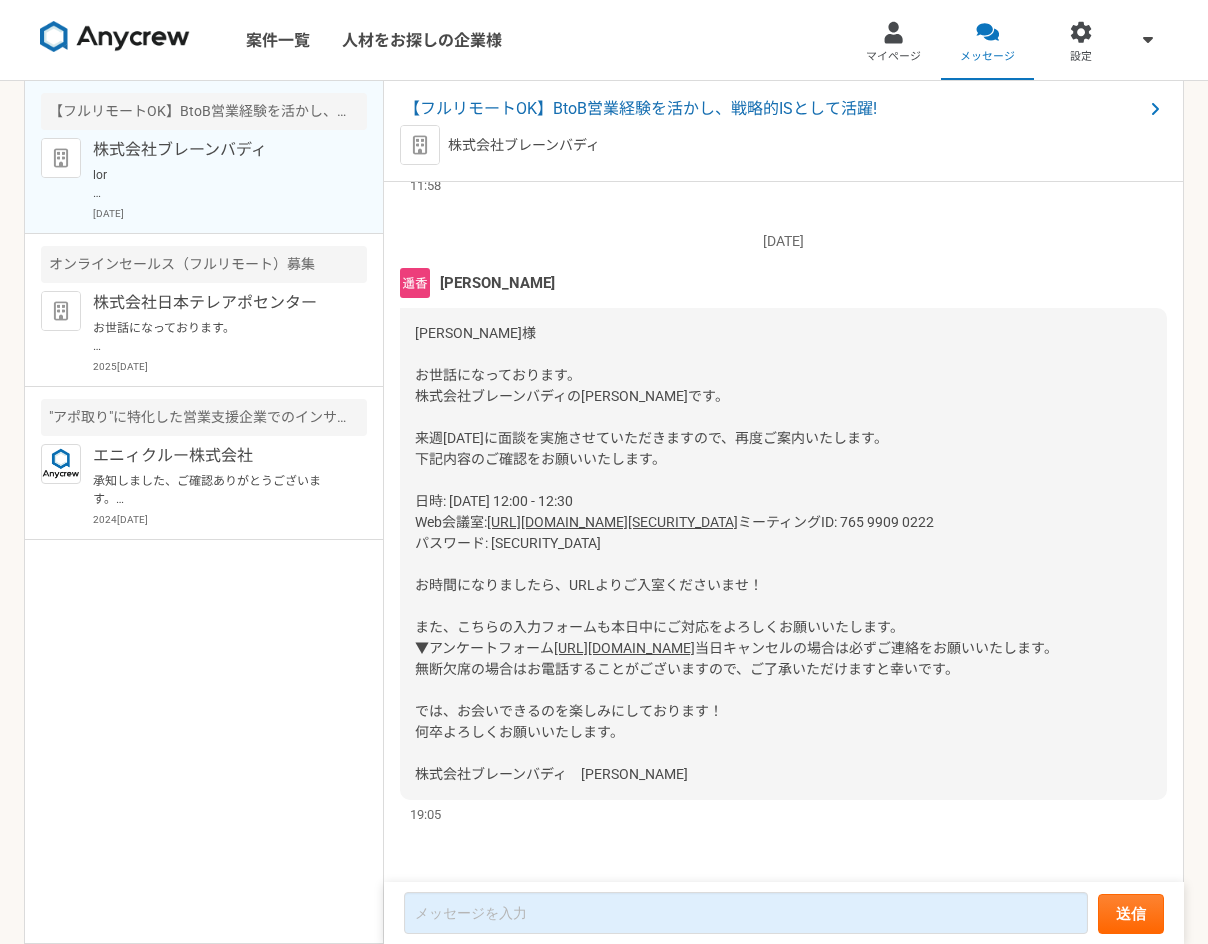 scroll, scrollTop: 2518, scrollLeft: 0, axis: vertical 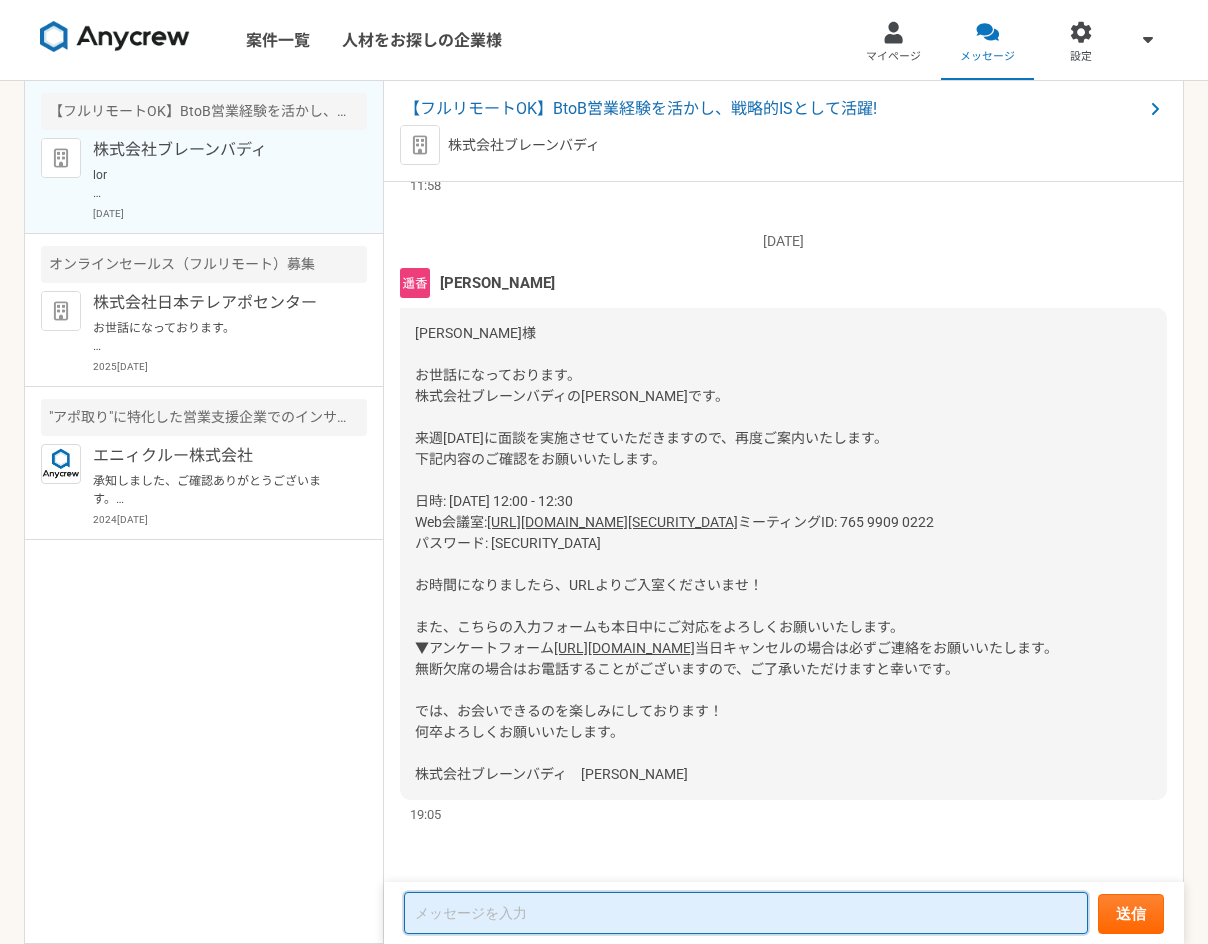 click at bounding box center (746, 913) 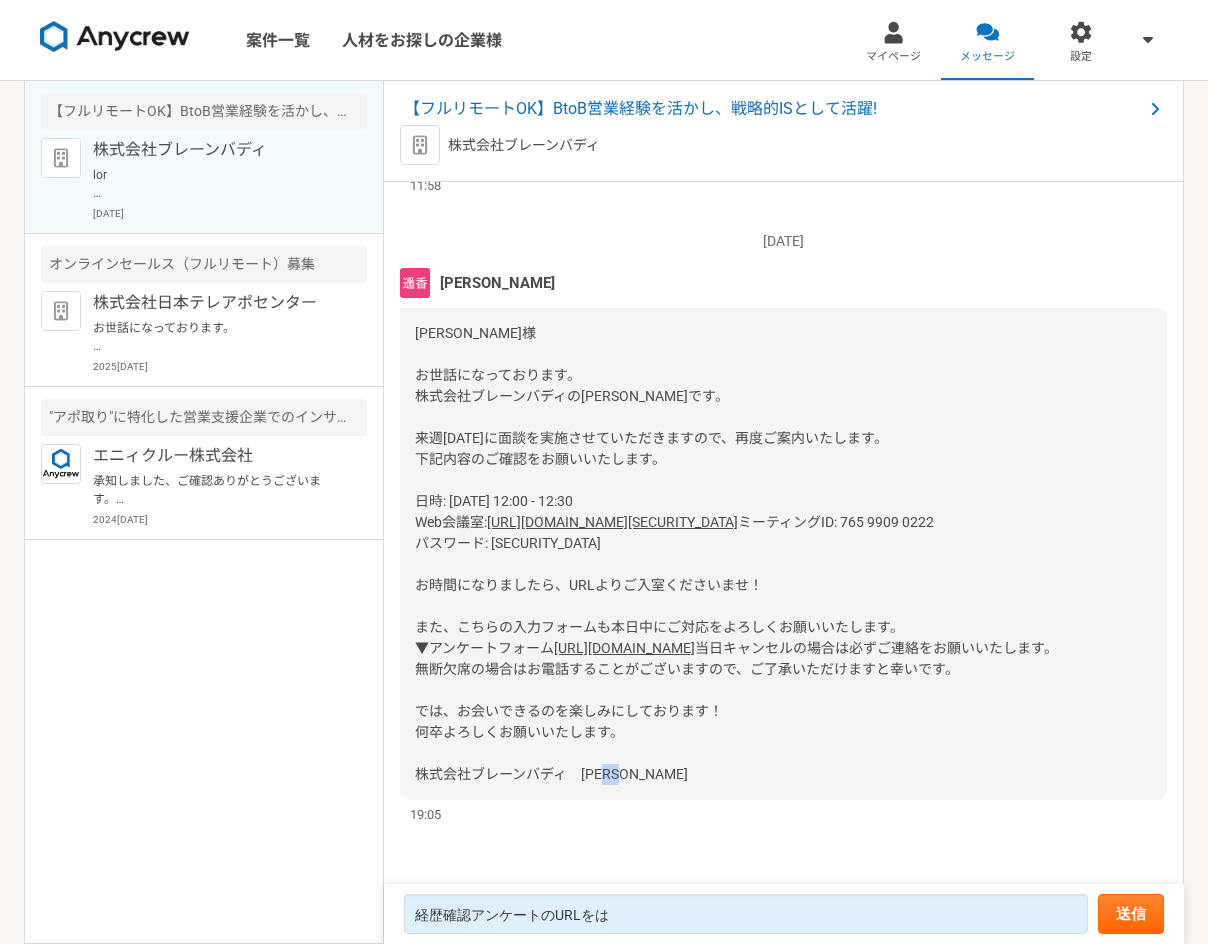 drag, startPoint x: 584, startPoint y: 770, endPoint x: 641, endPoint y: 770, distance: 57 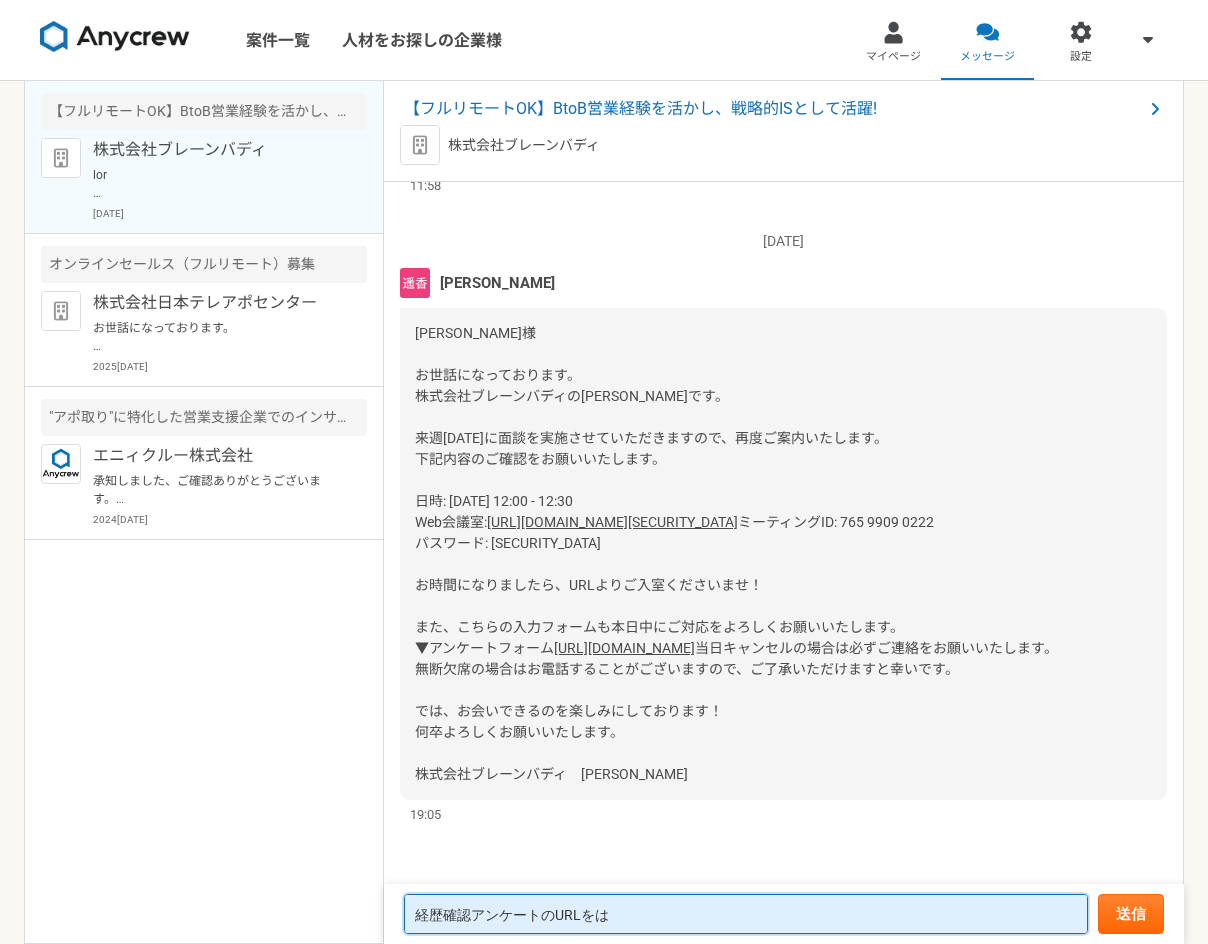 click on "経歴確認アンケートのURLをは" at bounding box center (746, 914) 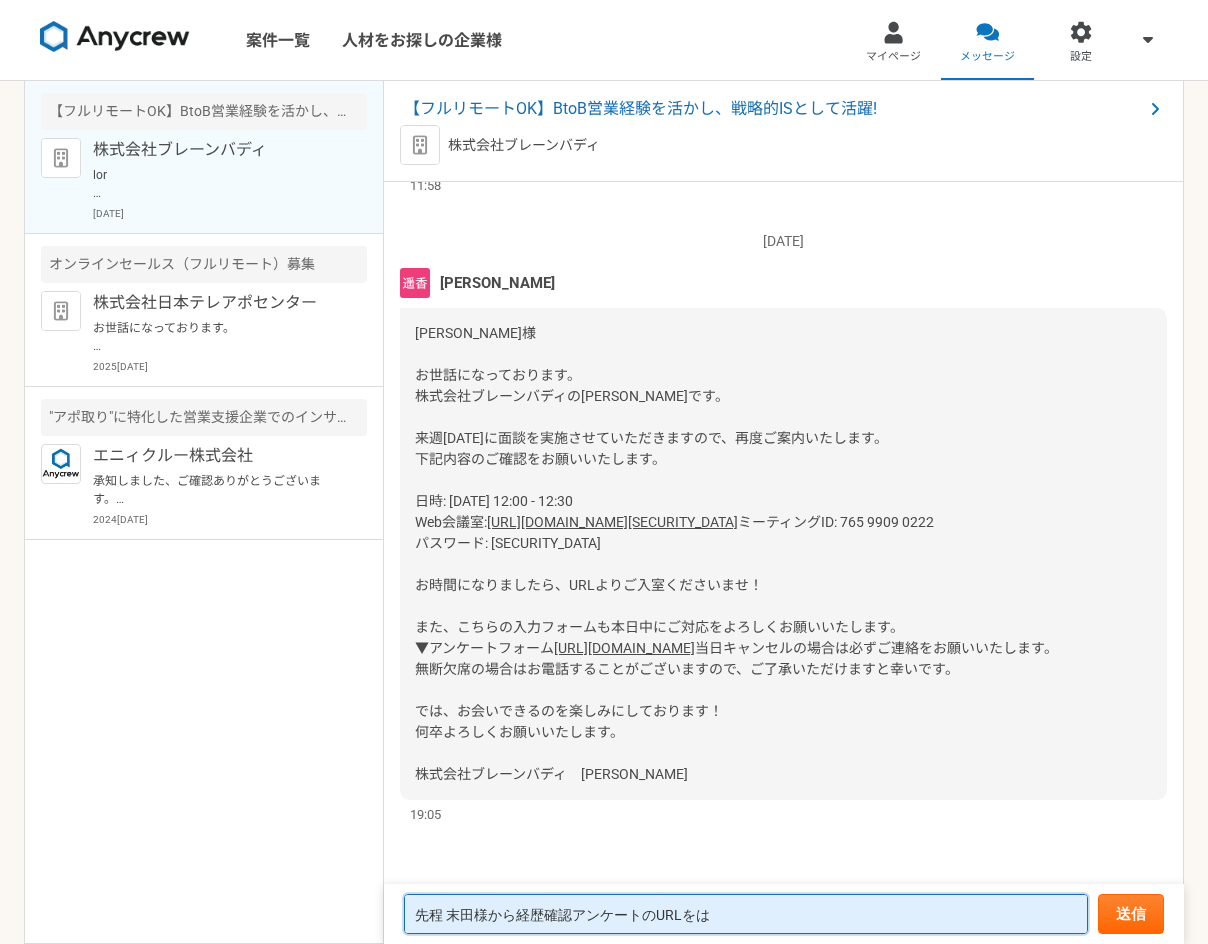 click on "先程 末田様から経歴確認アンケートのURLをは" at bounding box center [746, 914] 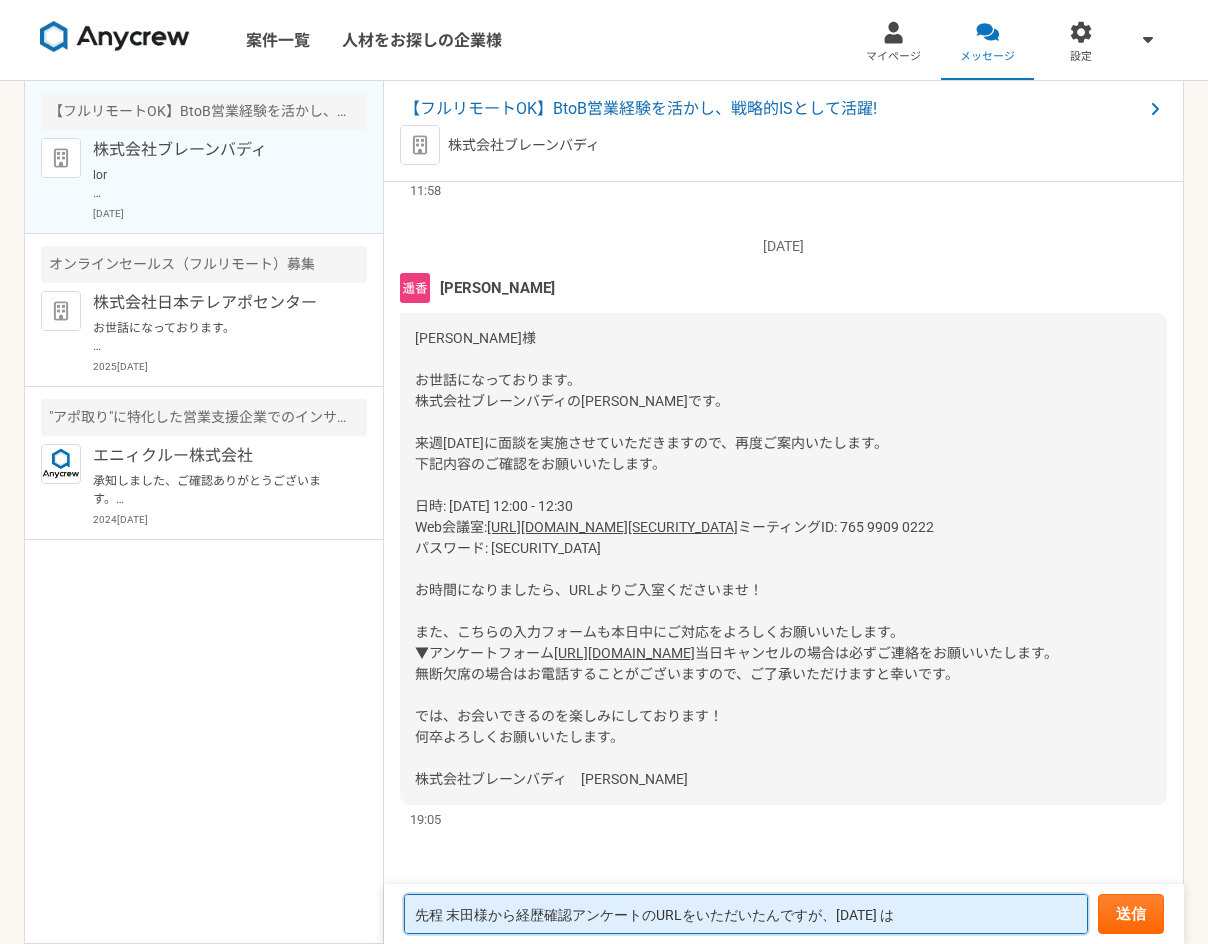 scroll, scrollTop: 2218, scrollLeft: 0, axis: vertical 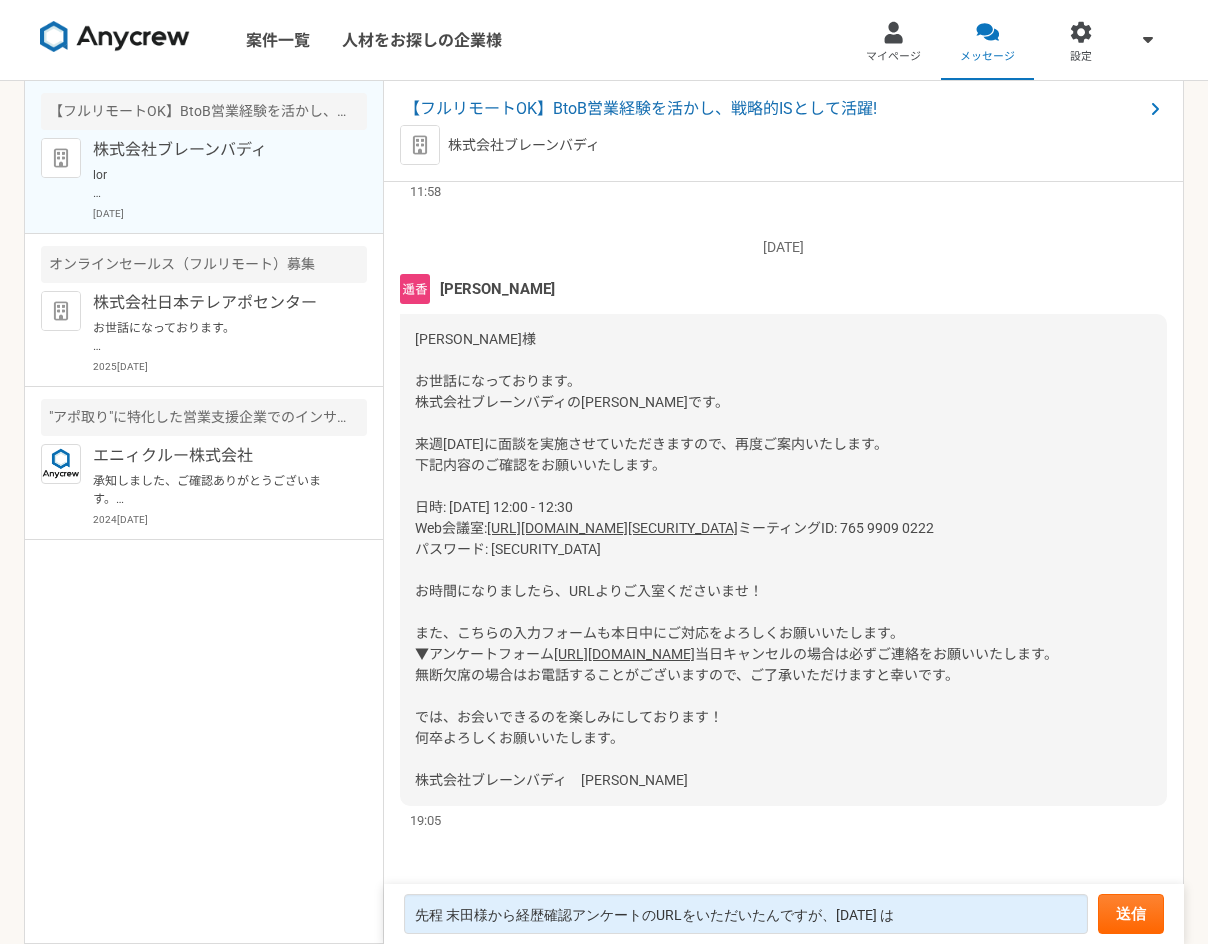 drag, startPoint x: 418, startPoint y: 337, endPoint x: 442, endPoint y: 340, distance: 24.186773 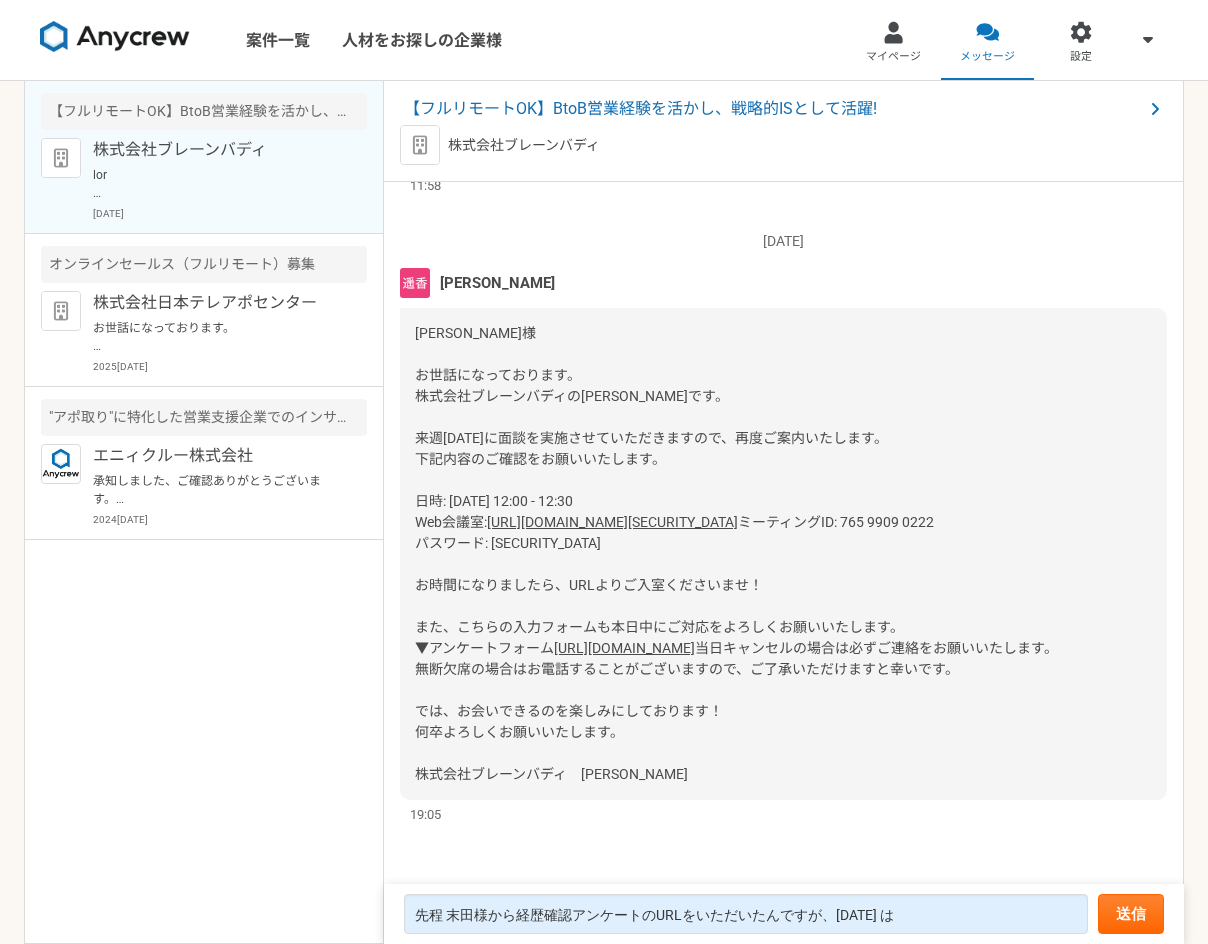 scroll, scrollTop: 2518, scrollLeft: 0, axis: vertical 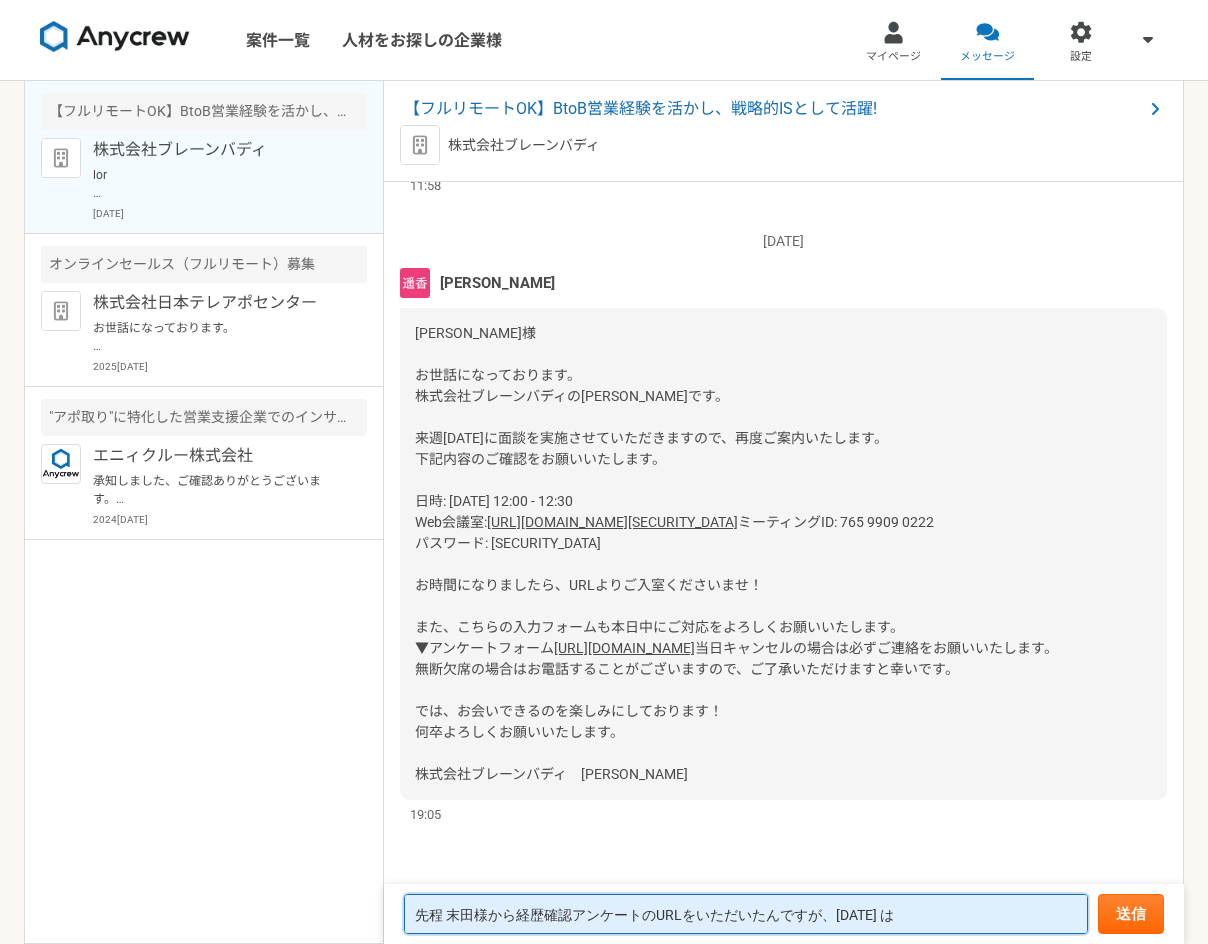 click on "先程 末田様から経歴確認アンケートのURLをいただいたんですが、[DATE] は" at bounding box center (746, 914) 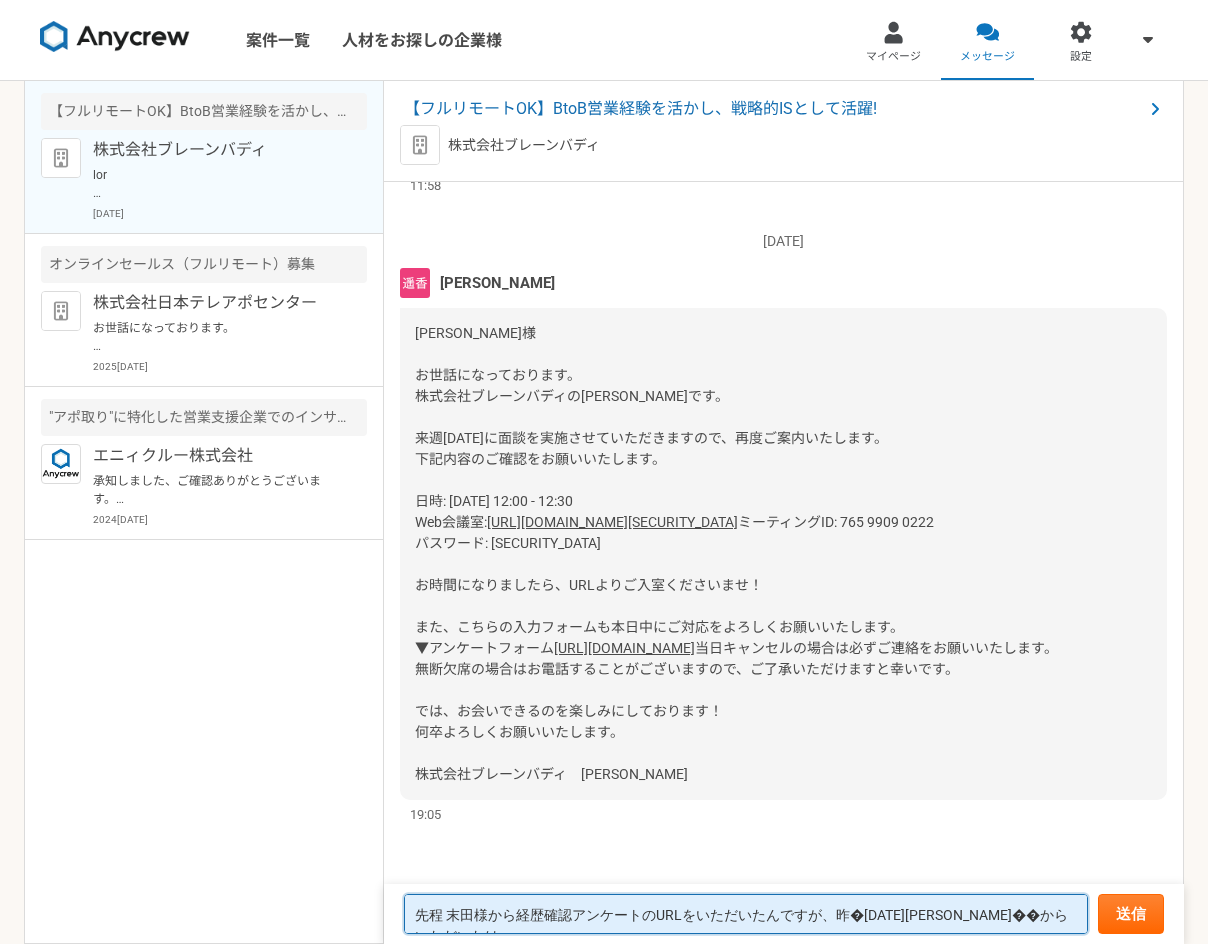 scroll, scrollTop: 2, scrollLeft: 0, axis: vertical 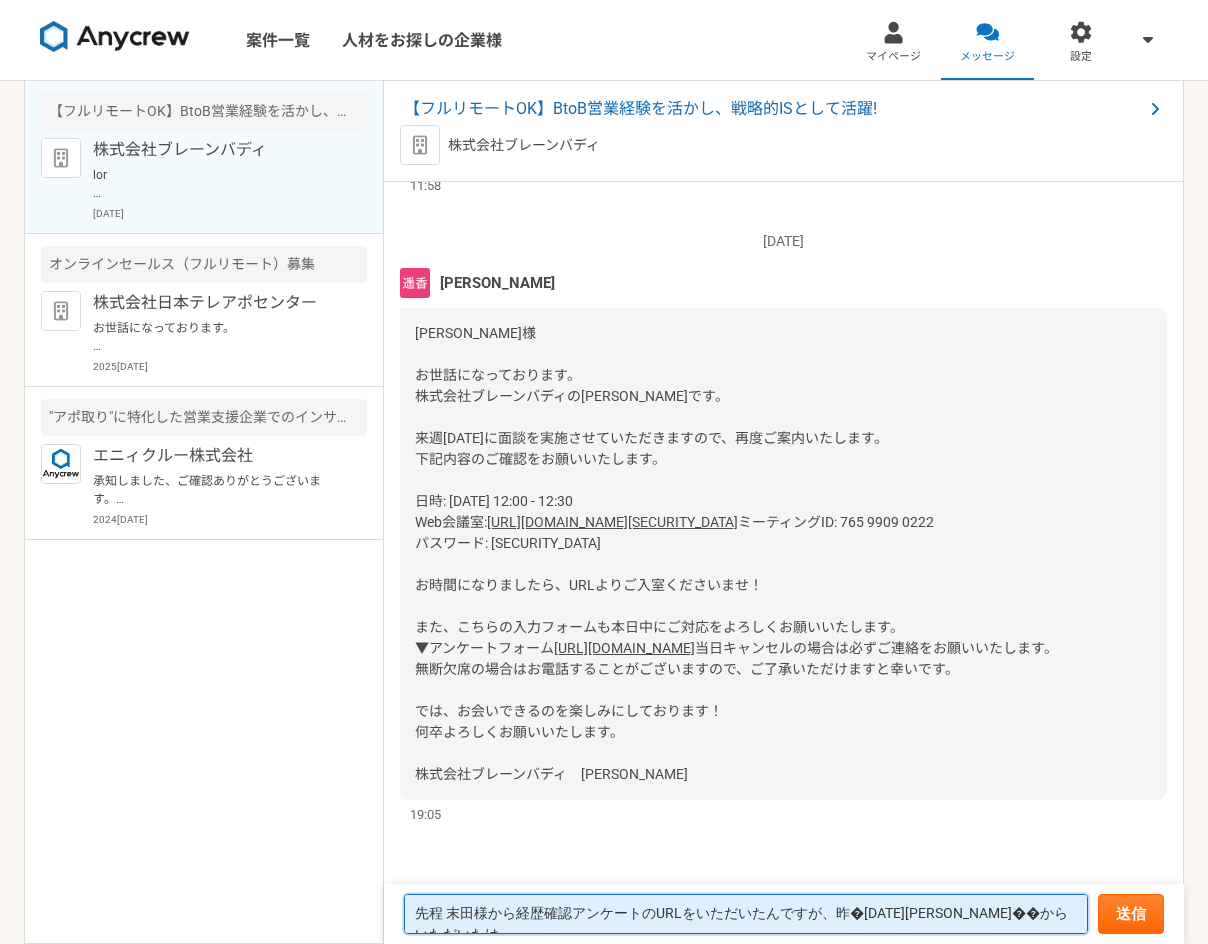 drag, startPoint x: 518, startPoint y: 913, endPoint x: 635, endPoint y: 917, distance: 117.06836 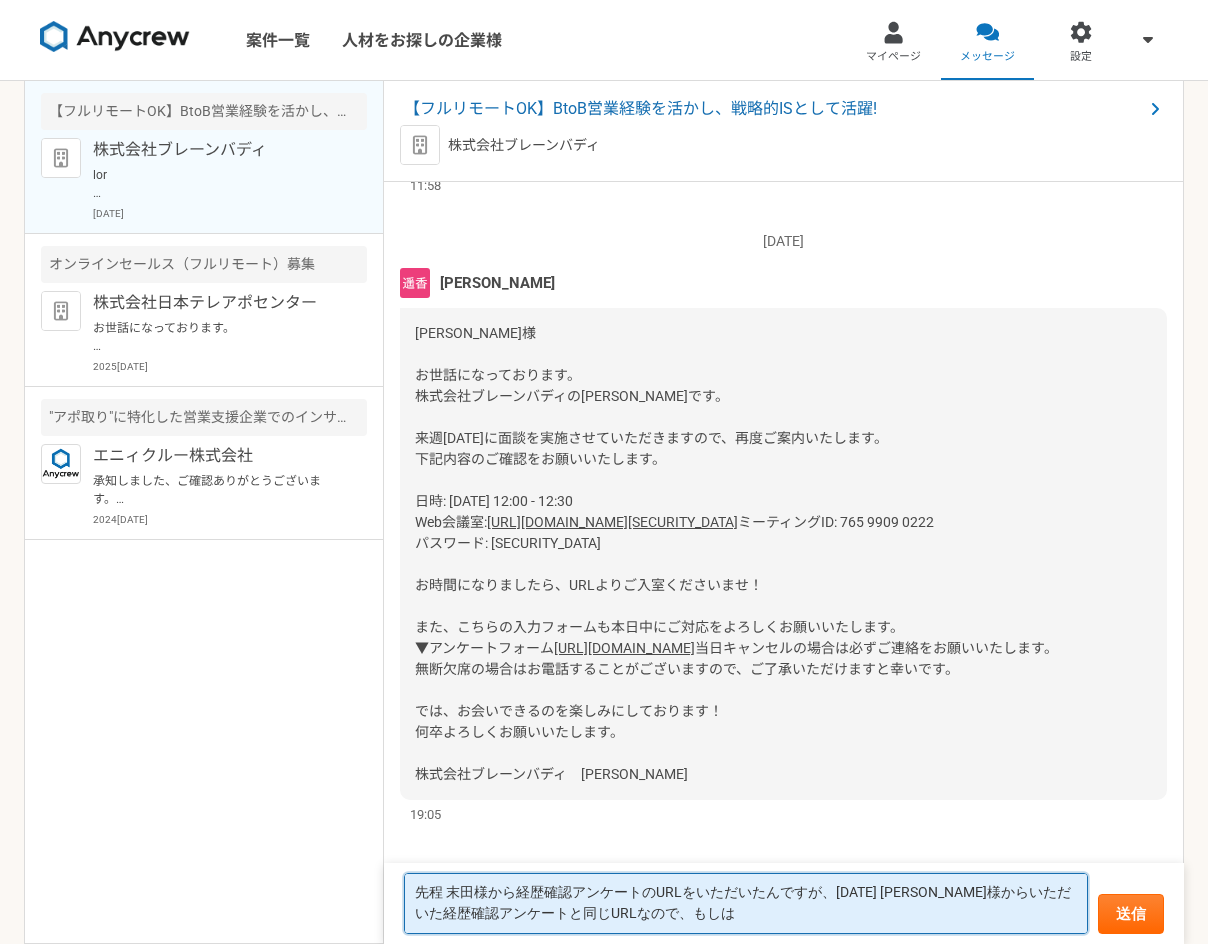 drag, startPoint x: 497, startPoint y: 917, endPoint x: 554, endPoint y: 920, distance: 57.07889 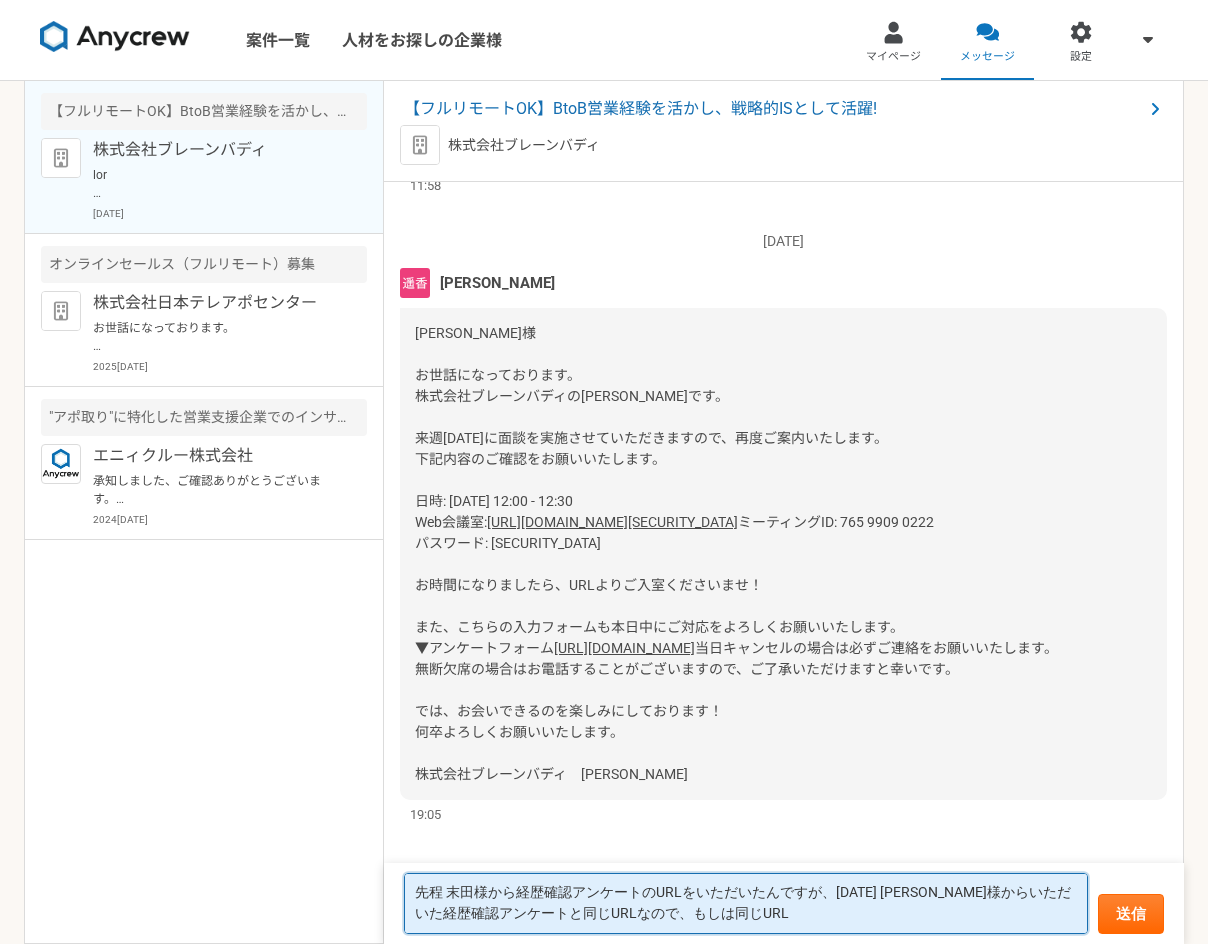 click on "先程 末田様から経歴確認アンケートのURLをいただいたんですが、[DATE] [PERSON_NAME]様からいただいた経歴確認アンケートと同じURLなので、もしは同じURL" at bounding box center [746, 903] 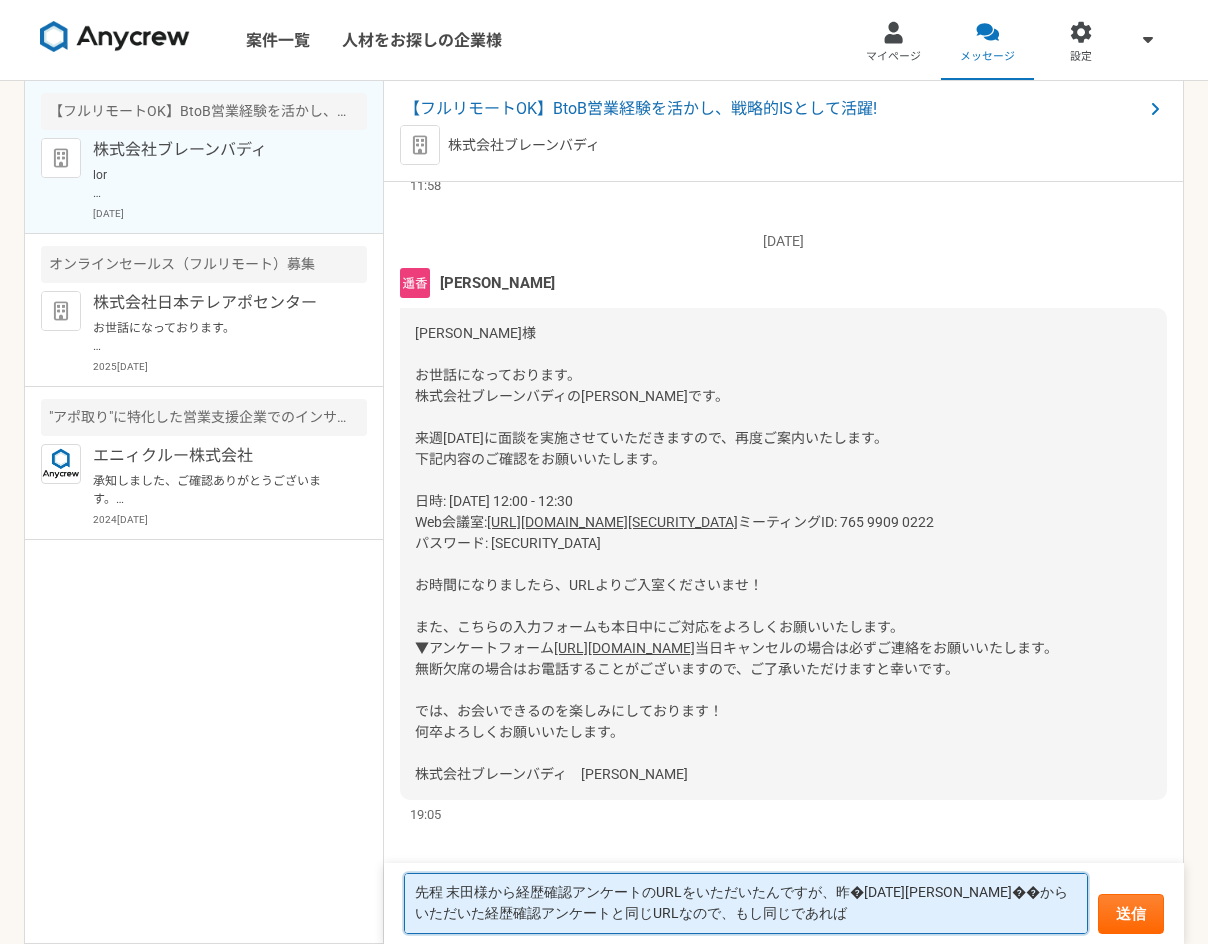 drag, startPoint x: 573, startPoint y: 893, endPoint x: 638, endPoint y: 896, distance: 65.06919 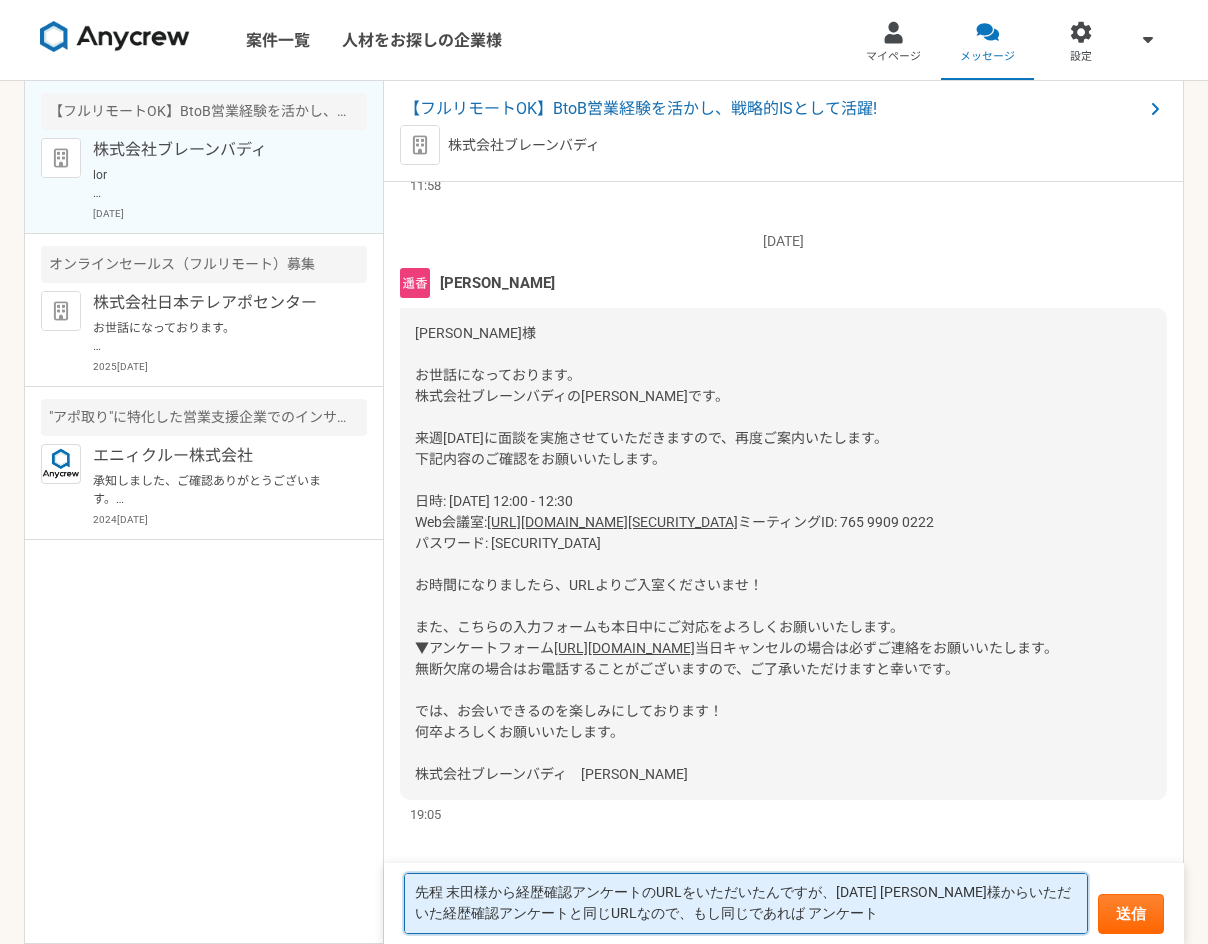 scroll, scrollTop: 0, scrollLeft: 0, axis: both 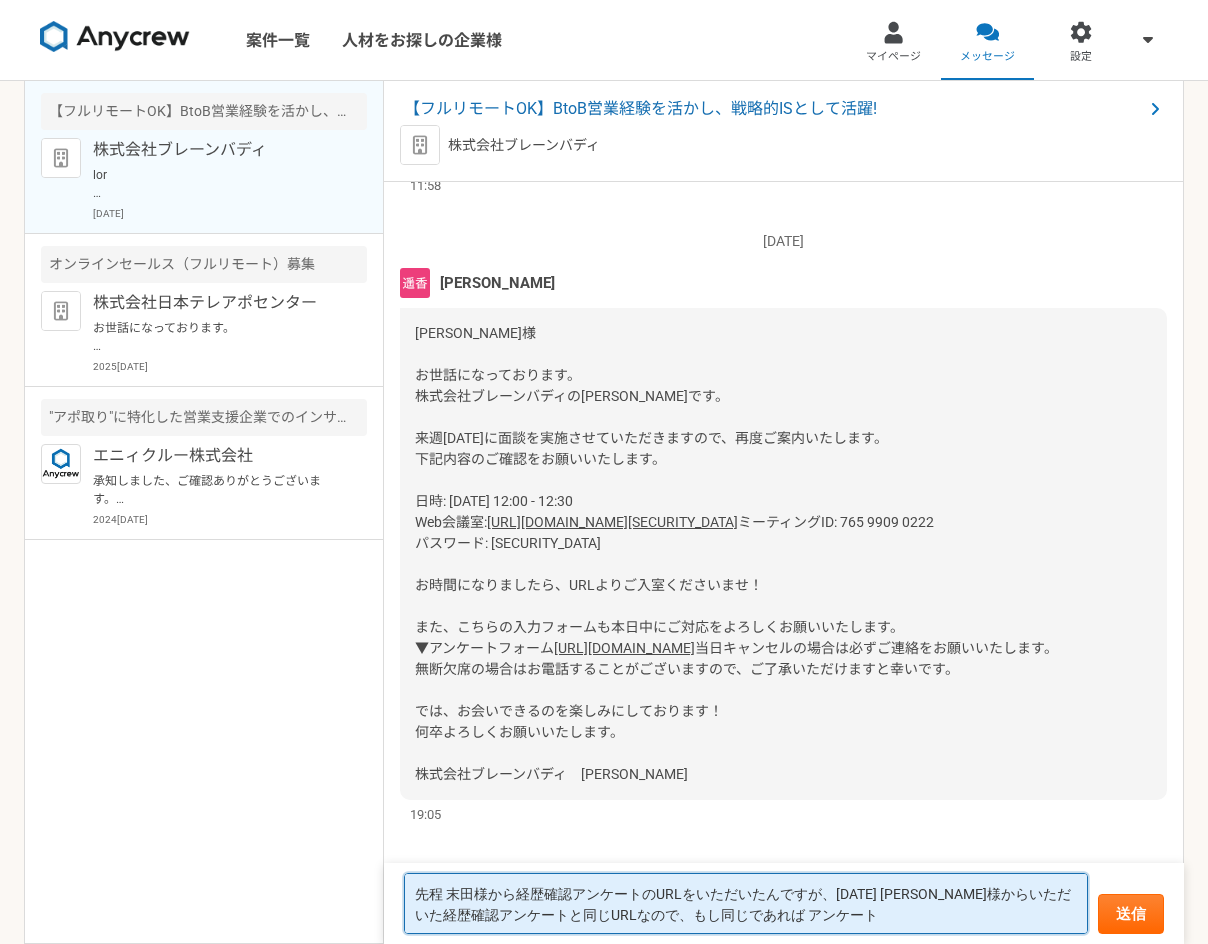 drag, startPoint x: 518, startPoint y: 889, endPoint x: 647, endPoint y: 889, distance: 129 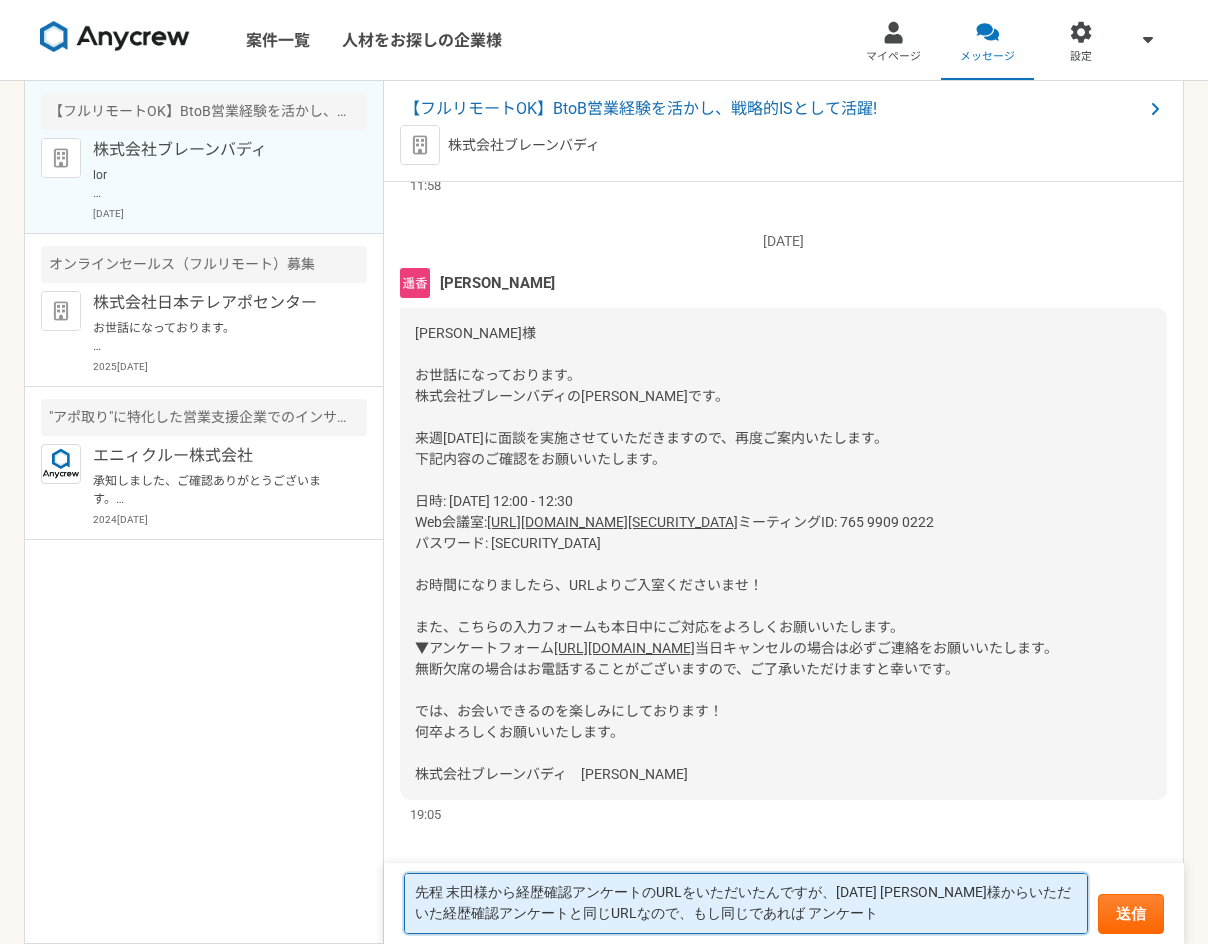 drag, startPoint x: 718, startPoint y: 914, endPoint x: 793, endPoint y: 916, distance: 75.026665 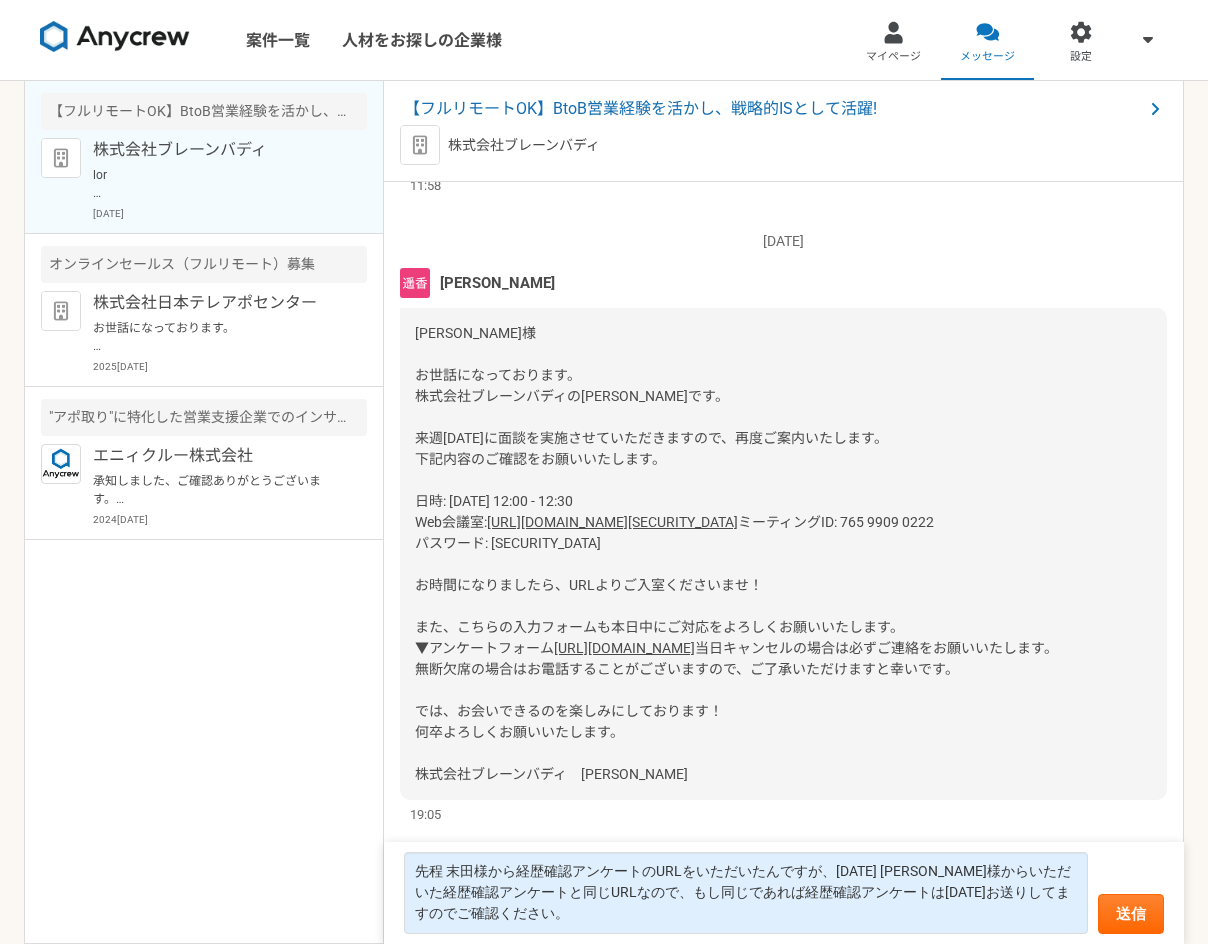 click on "【フルリモートOK】BtoB営業経験を活かし、戦略的ISとして活躍! 株式会社ブレーンバディ [DATE] オンラインセールス（フルリモート）募集 株式会社日本テレアポセンター お世話になっております。
プロフィール拝見してとても魅力的なご経歴で、
ぜひ一度、弊社面談をお願いできないでしょうか？
[URL][DOMAIN_NAME][DOMAIN_NAME]
当社ですが、セールス（インサイドセールス、フィールドセールス等）に特化した案件とフリーランスの方をお繋ぎするエージェントでございます。
貴殿であれば良い案件のご紹介ができるかと存じます。
どうぞよろしくお願いいたします。 [DATE] "アポ取り"に特化した営業支援企業でのインサイドセールス担当募集！ エニィクルー株式会社 [DATE]" at bounding box center (204, 512) 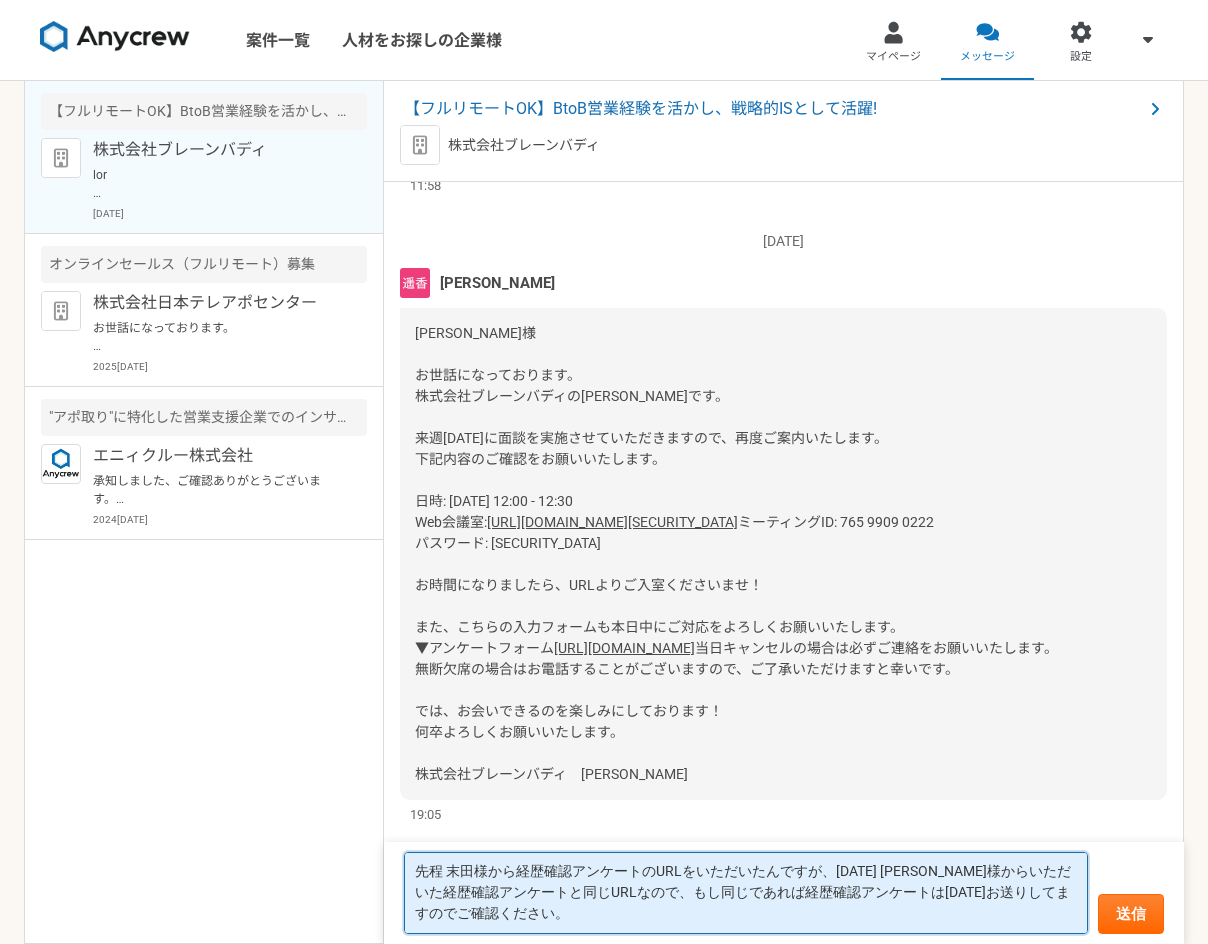 click on "先程 末田様から経歴確認アンケートのURLをいただいたんですが、[DATE] [PERSON_NAME]様からいただいた経歴確認アンケートと同じURLなので、もし同じであれば経歴確認アンケートは[DATE]お送りしてますのでご確認ください。" at bounding box center [746, 893] 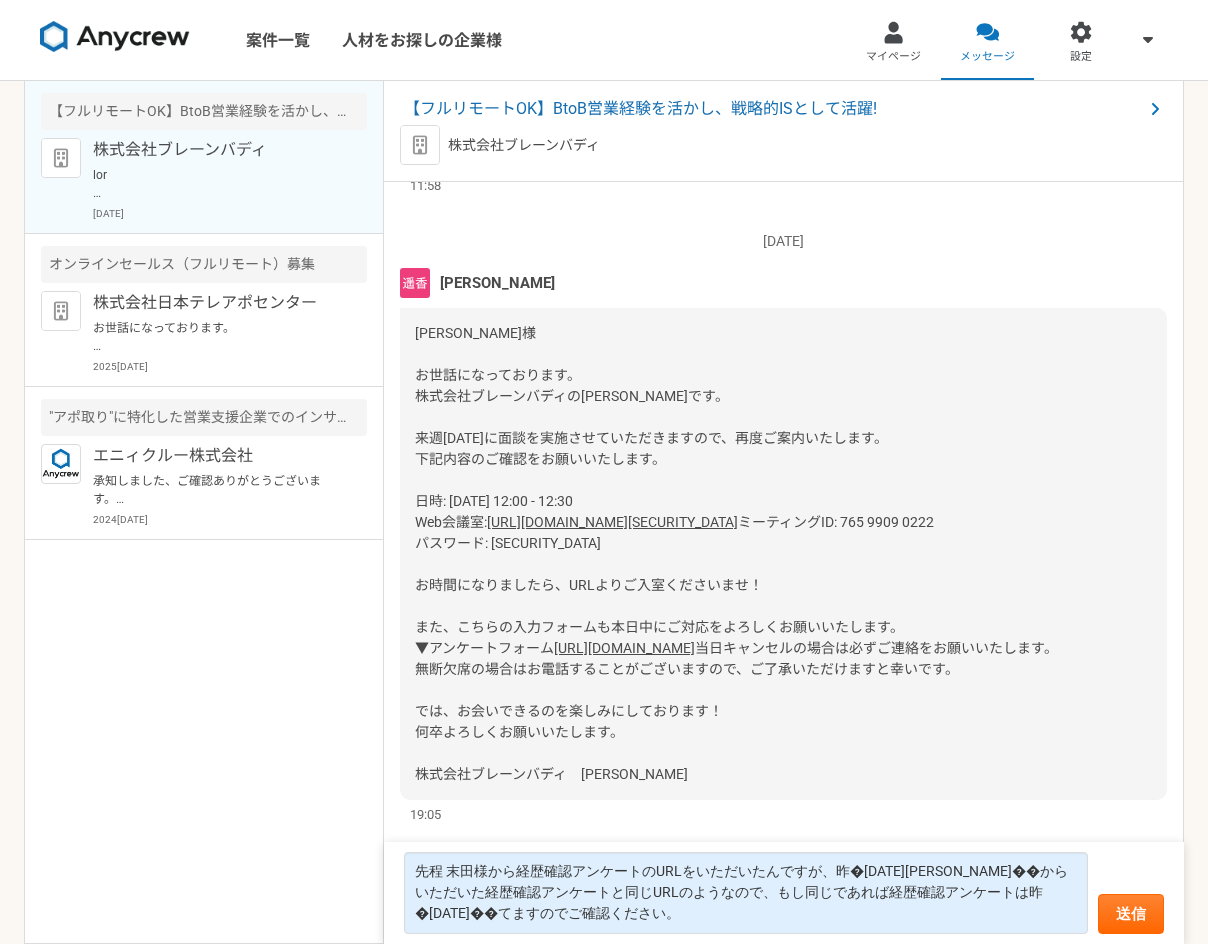 click on "【フルリモートOK】BtoB営業経験を活かし、戦略的ISとして活躍! 株式会社ブレーンバディ [DATE] オンラインセールス（フルリモート）募集 株式会社日本テレアポセンター お世話になっております。
プロフィール拝見してとても魅力的なご経歴で、
ぜひ一度、弊社面談をお願いできないでしょうか？
[URL][DOMAIN_NAME][DOMAIN_NAME]
当社ですが、セールス（インサイドセールス、フィールドセールス等）に特化した案件とフリーランスの方をお繋ぎするエージェントでございます。
貴殿であれば良い案件のご紹介ができるかと存じます。
どうぞよろしくお願いいたします。 [DATE] "アポ取り"に特化した営業支援企業でのインサイドセールス担当募集！ エニィクルー株式会社 [DATE]" at bounding box center [204, 512] 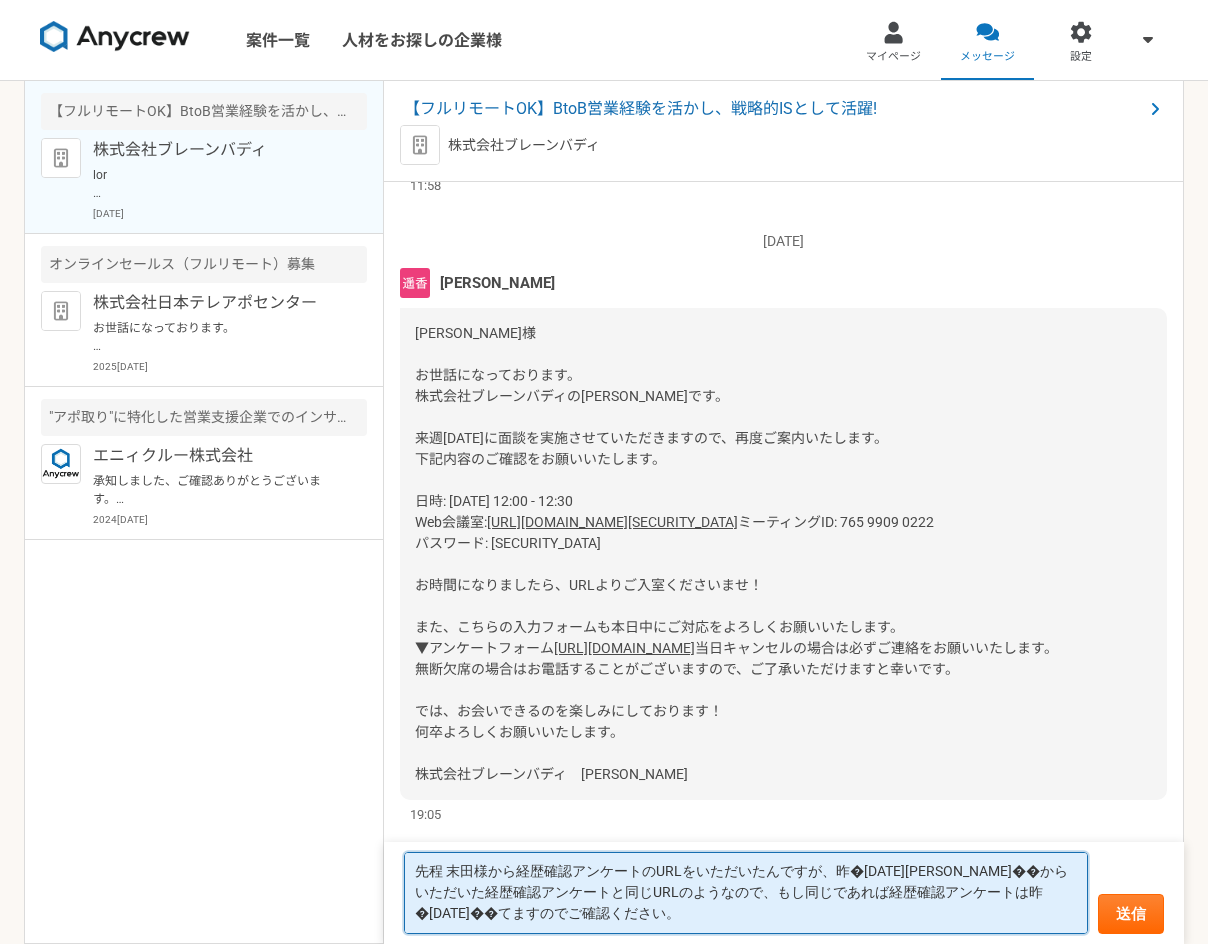 drag, startPoint x: 900, startPoint y: 886, endPoint x: 924, endPoint y: 894, distance: 25.298222 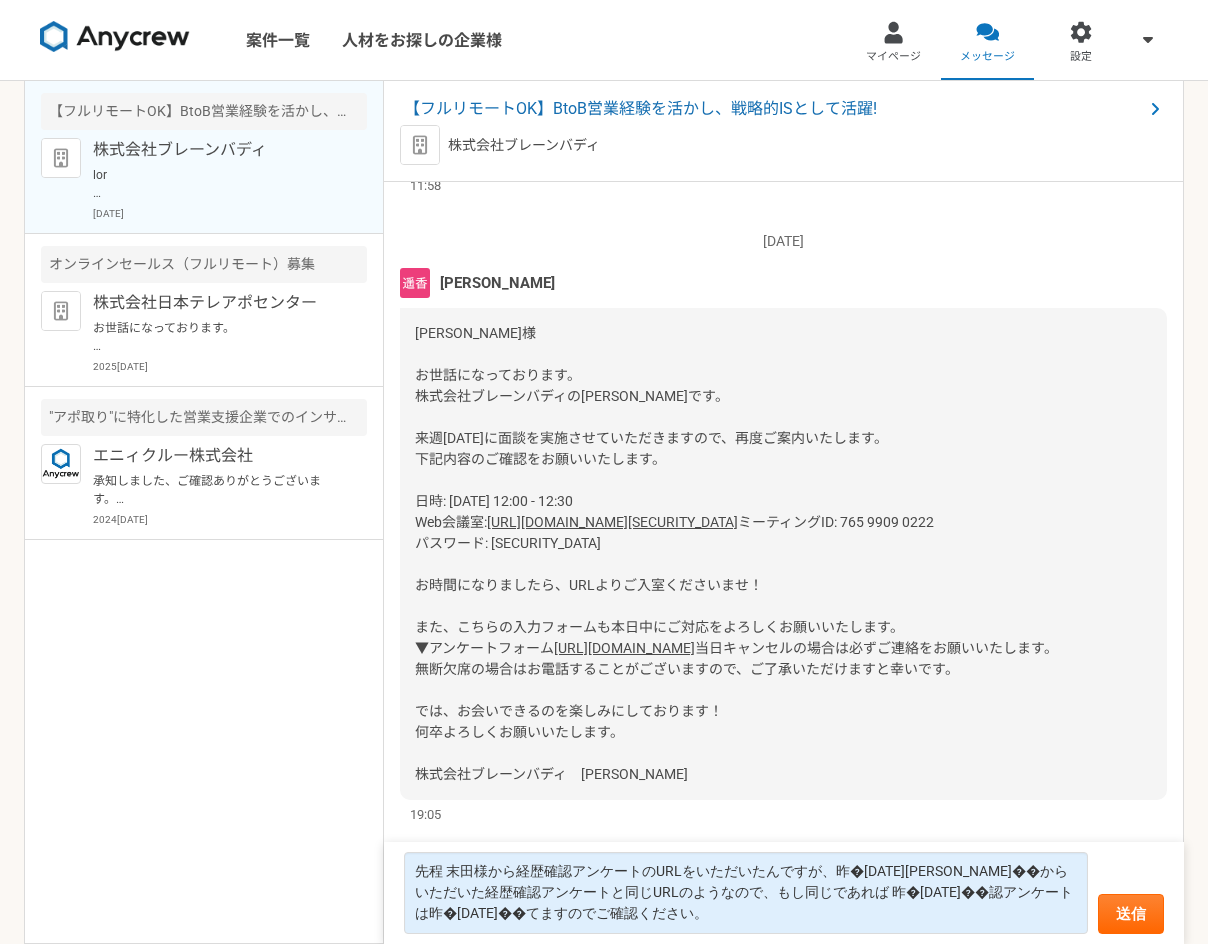 click on "【フルリモートOK】BtoB営業経験を活かし、戦略的ISとして活躍! 株式会社ブレーンバディ [DATE] オンラインセールス（フルリモート）募集 株式会社日本テレアポセンター お世話になっております。
プロフィール拝見してとても魅力的なご経歴で、
ぜひ一度、弊社面談をお願いできないでしょうか？
[URL][DOMAIN_NAME][DOMAIN_NAME]
当社ですが、セールス（インサイドセールス、フィールドセールス等）に特化した案件とフリーランスの方をお繋ぎするエージェントでございます。
貴殿であれば良い案件のご紹介ができるかと存じます。
どうぞよろしくお願いいたします。 [DATE] "アポ取り"に特化した営業支援企業でのインサイドセールス担当募集！ エニィクルー株式会社 [DATE]" at bounding box center [204, 512] 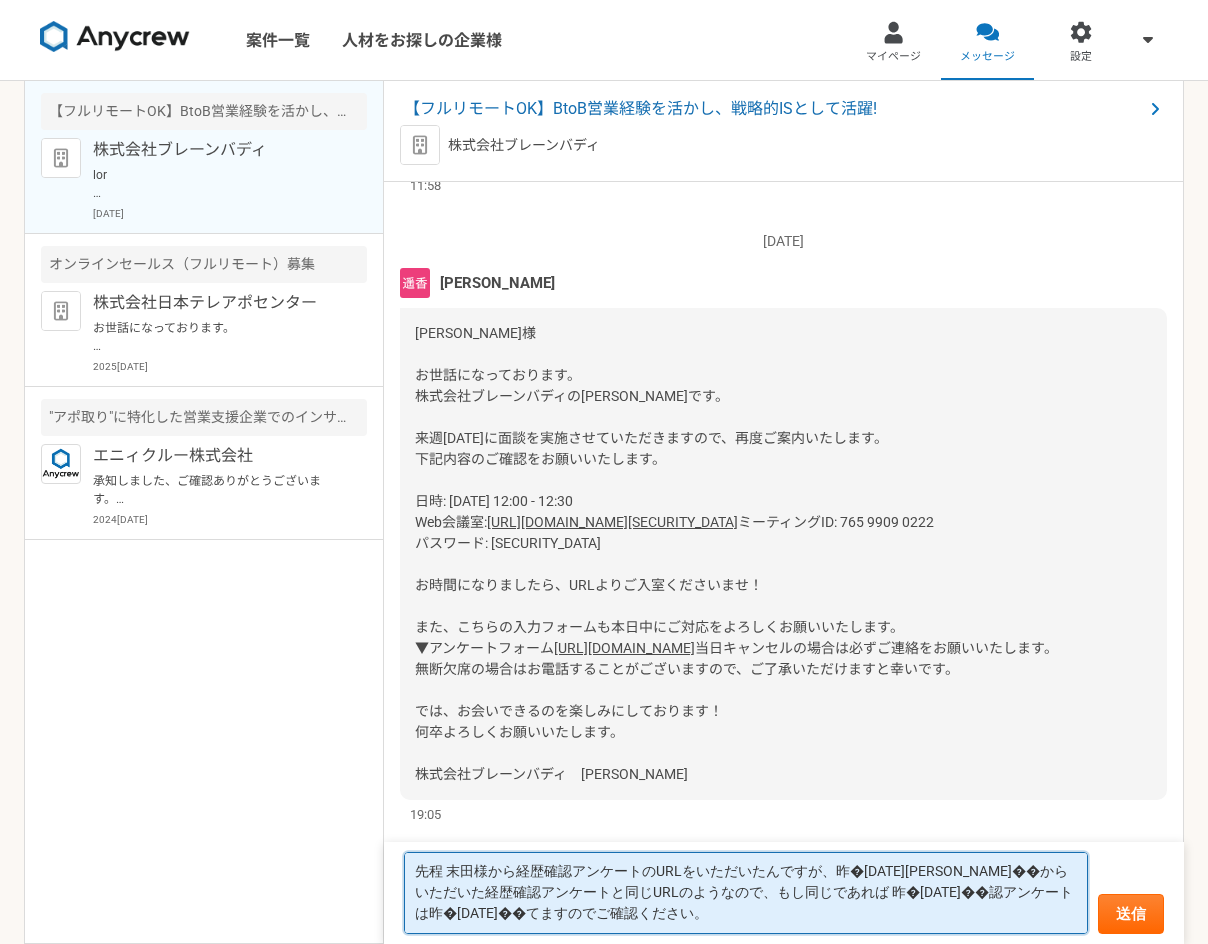 click on "先程 末田様から経歴確認アンケートのURLをいただいたんですが、昨�[DATE][PERSON_NAME]��からいただいた経歴確認アンケートと同じURLのようなので、もし同じであれば 昨�[DATE]��認アンケートは昨�[DATE]��てますのでご確認ください。" at bounding box center [746, 893] 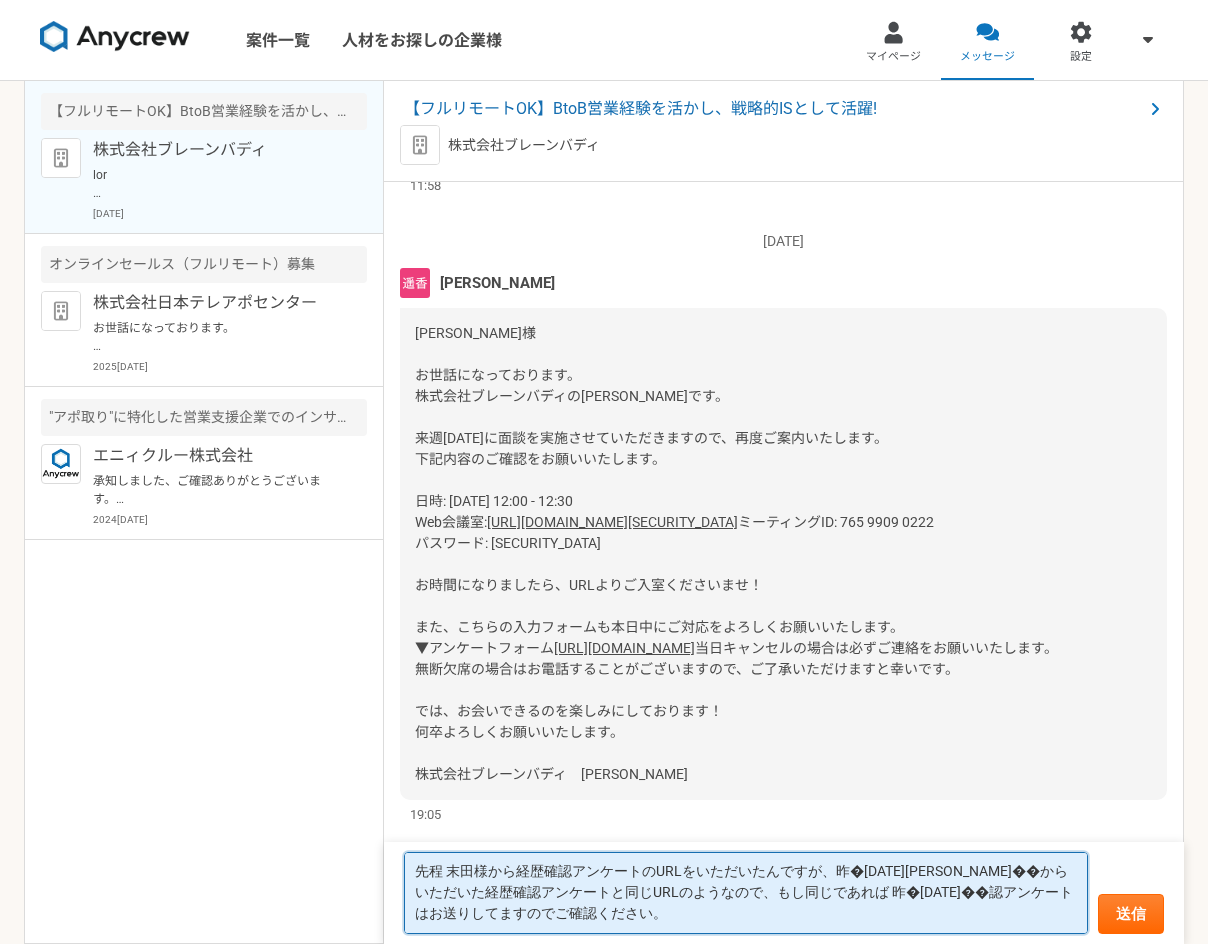 drag, startPoint x: 534, startPoint y: 920, endPoint x: 418, endPoint y: 861, distance: 130.14223 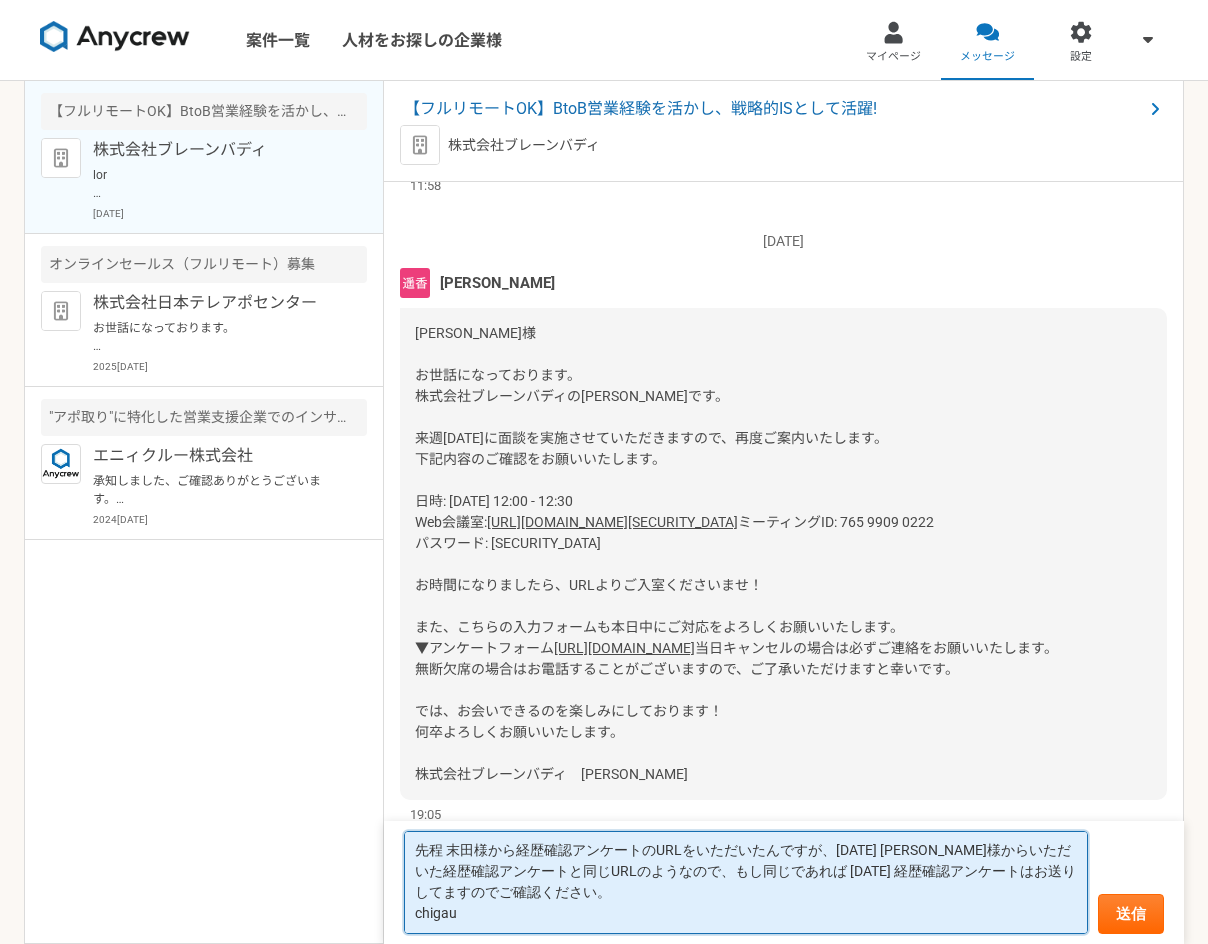 scroll, scrollTop: 0, scrollLeft: 0, axis: both 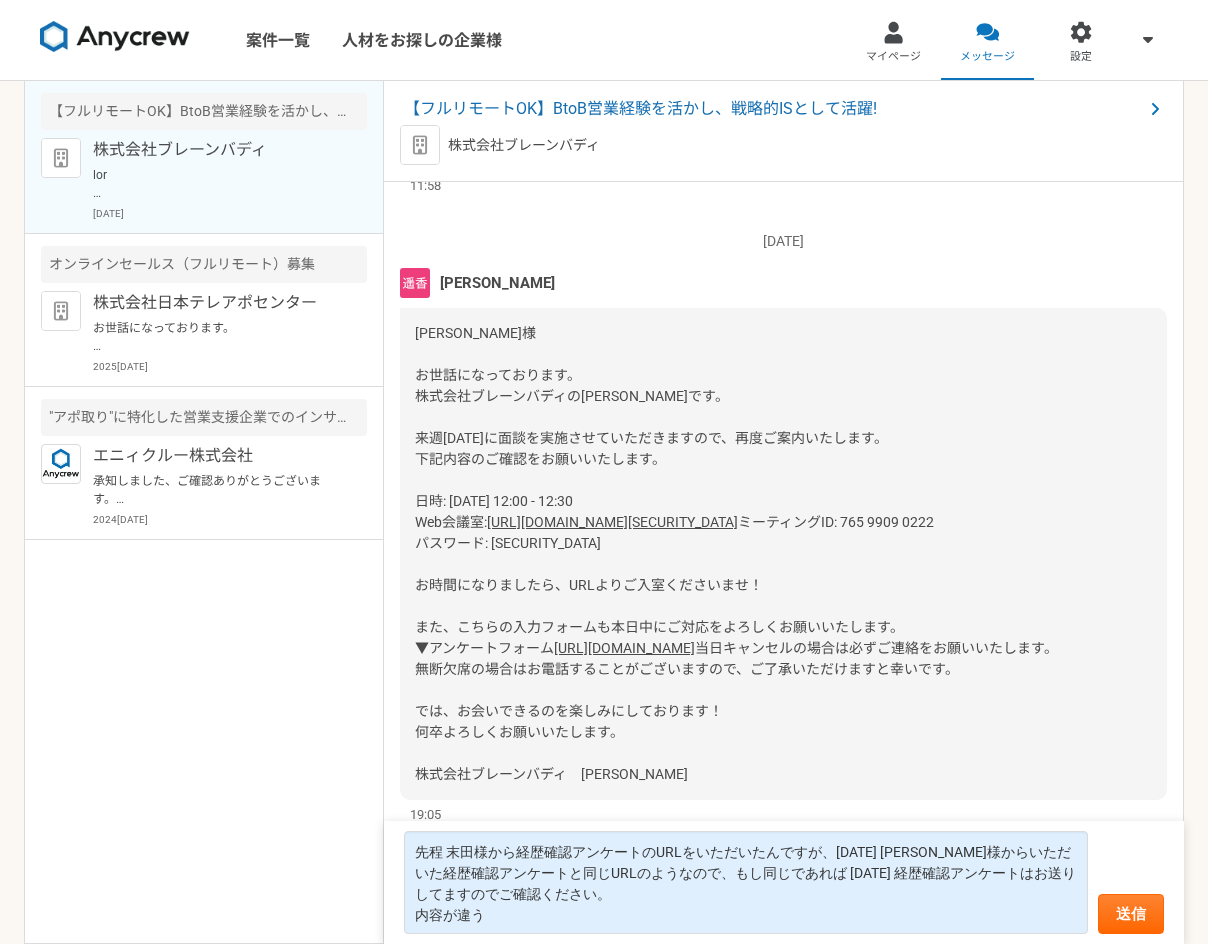 click on "[URL][DOMAIN_NAME]" at bounding box center (624, 648) 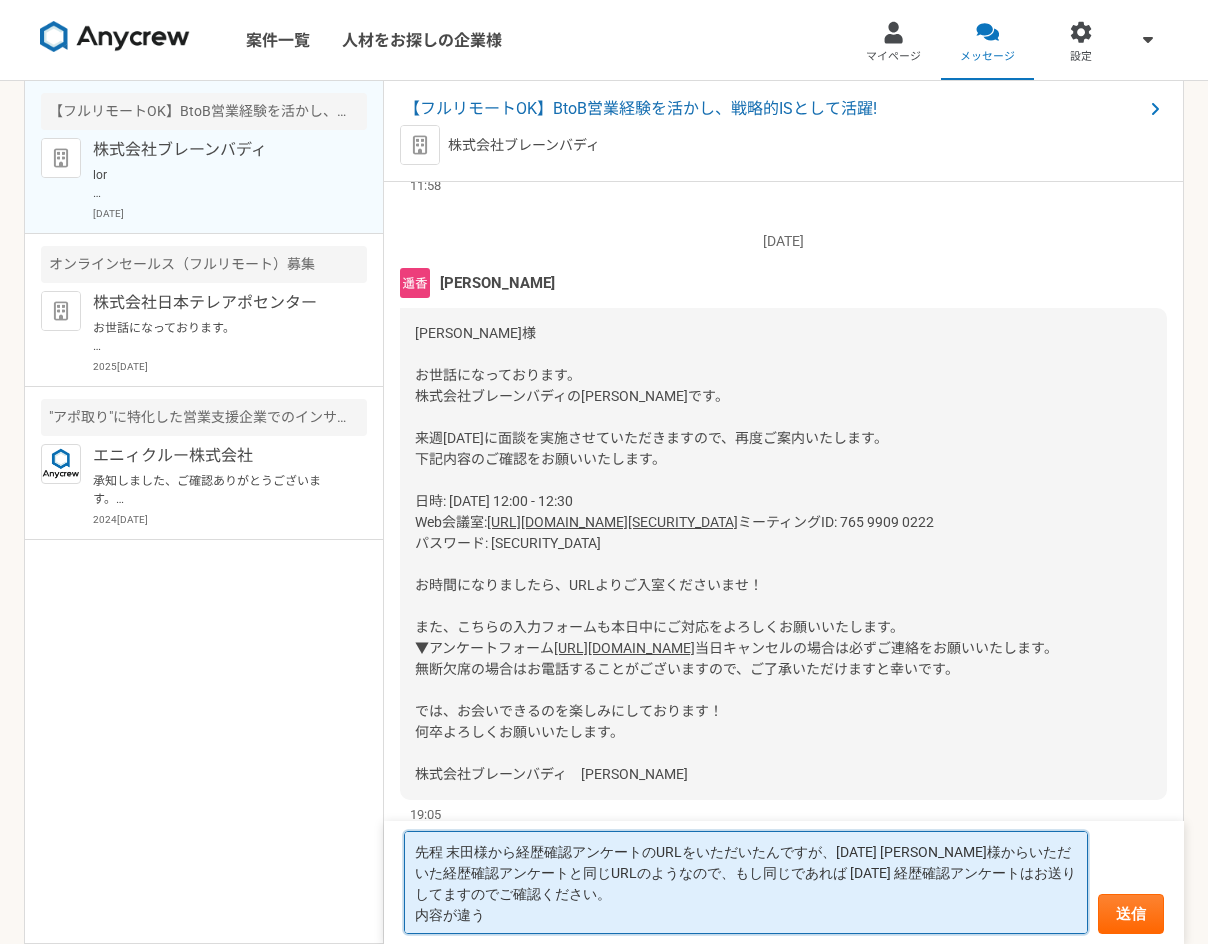 click on "先程 末田様から経歴確認アンケートのURLをいただいたんですが、[DATE] [PERSON_NAME]様からいただいた経歴確認アンケートと同じURLのようなので、もし同じであれば [DATE] 経歴確認アンケートはお送りしてますのでご確認ください。
内容が違う" at bounding box center [746, 882] 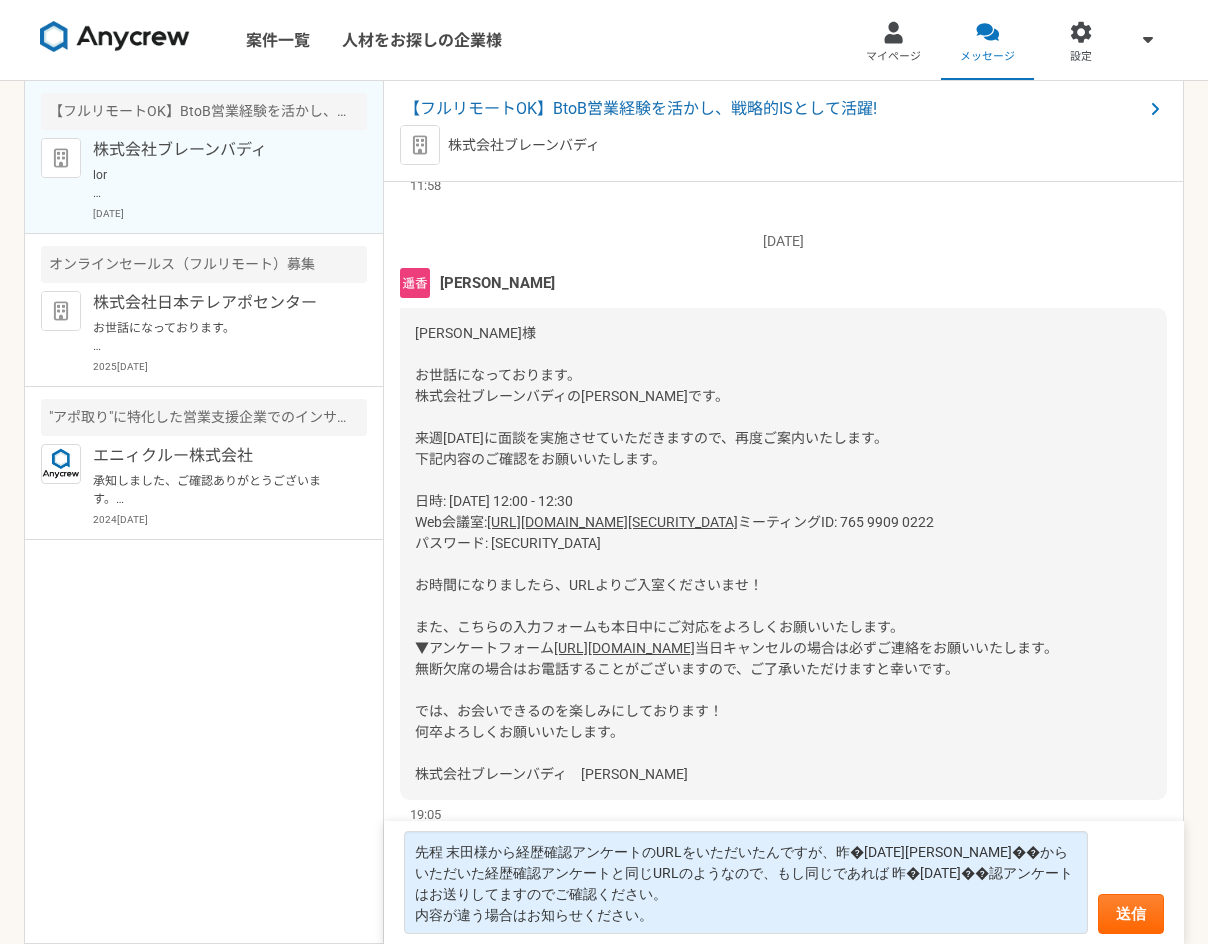 click on "【フルリモートOK】BtoB営業経験を活かし、戦略的ISとして活躍! 株式会社ブレーンバディ [DATE] オンラインセールス（フルリモート）募集 株式会社日本テレアポセンター お世話になっております。
プロフィール拝見してとても魅力的なご経歴で、
ぜひ一度、弊社面談をお願いできないでしょうか？
[URL][DOMAIN_NAME][DOMAIN_NAME]
当社ですが、セールス（インサイドセールス、フィールドセールス等）に特化した案件とフリーランスの方をお繋ぎするエージェントでございます。
貴殿であれば良い案件のご紹介ができるかと存じます。
どうぞよろしくお願いいたします。 [DATE] "アポ取り"に特化した営業支援企業でのインサイドセールス担当募集！ エニィクルー株式会社 [DATE]" at bounding box center (204, 512) 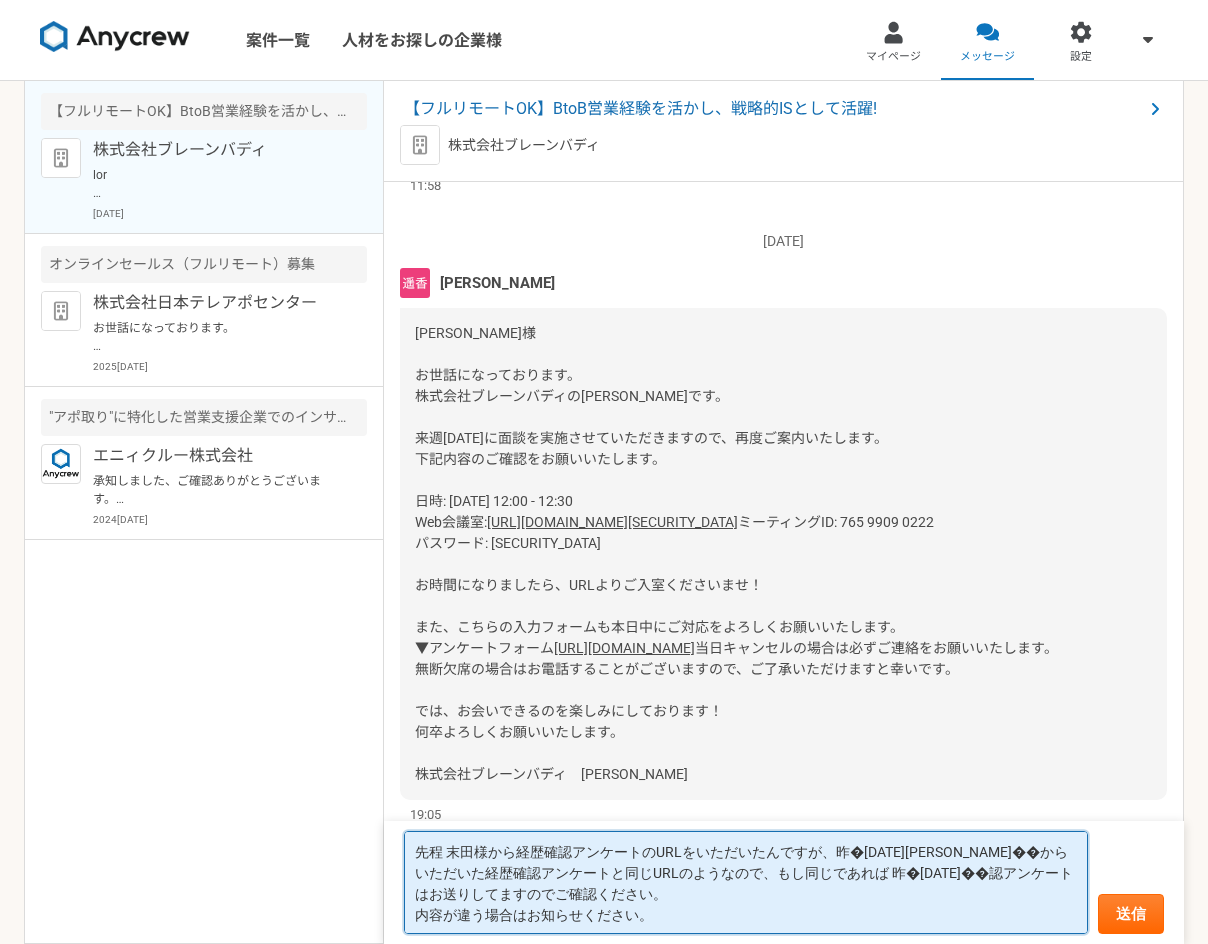 click on "先程 末田様から経歴確認アンケートのURLをいただいたんですが、昨�[DATE][PERSON_NAME]��からいただいた経歴確認アンケートと同じURLのようなので、もし同じであれば 昨�[DATE]��認アンケートはお送りしてますのでご確認ください。
内容が違う場合はお知らせください。" at bounding box center (746, 882) 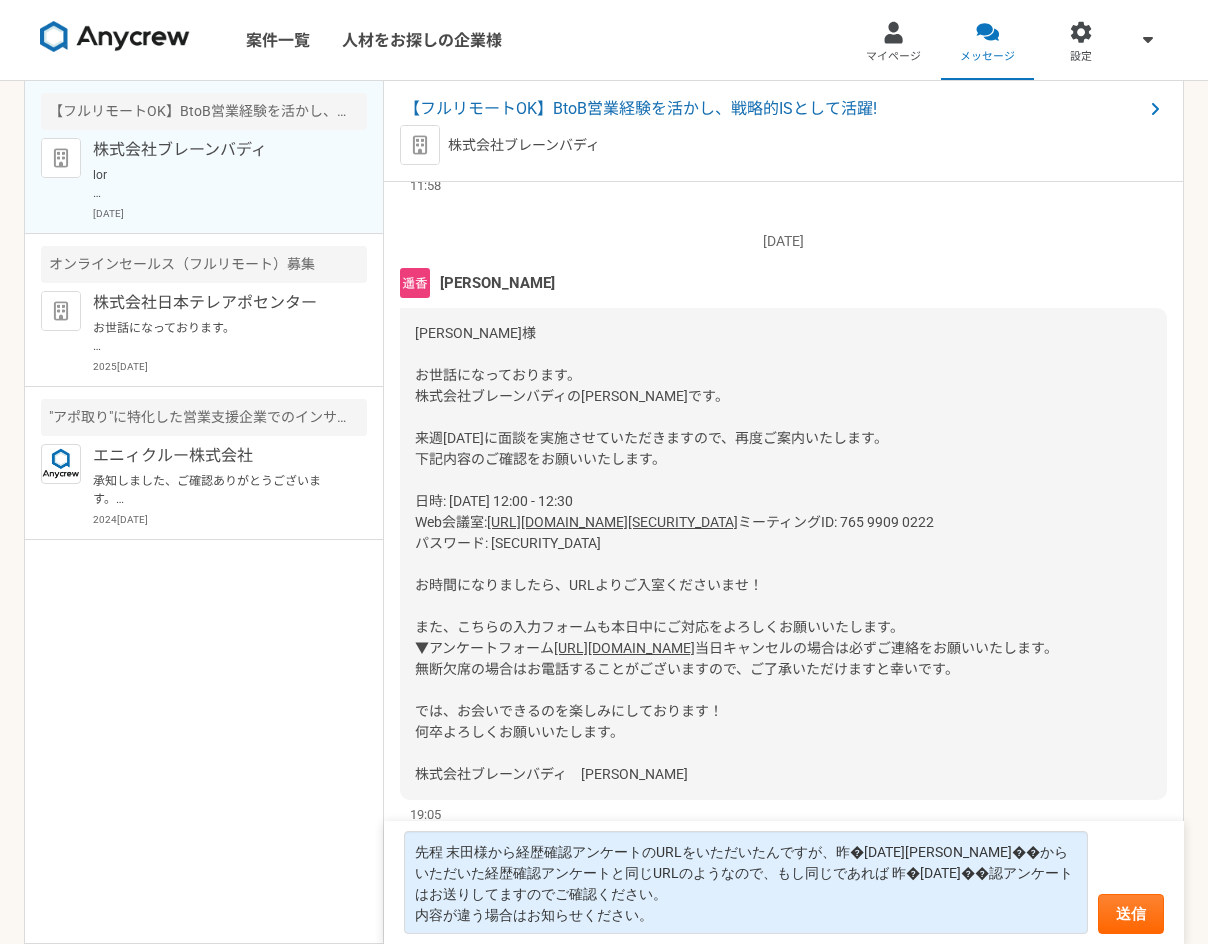 click on "【フルリモートOK】BtoB営業経験を活かし、戦略的ISとして活躍! 株式会社ブレーンバディ [DATE] オンラインセールス（フルリモート）募集 株式会社日本テレアポセンター お世話になっております。
プロフィール拝見してとても魅力的なご経歴で、
ぜひ一度、弊社面談をお願いできないでしょうか？
[URL][DOMAIN_NAME][DOMAIN_NAME]
当社ですが、セールス（インサイドセールス、フィールドセールス等）に特化した案件とフリーランスの方をお繋ぎするエージェントでございます。
貴殿であれば良い案件のご紹介ができるかと存じます。
どうぞよろしくお願いいたします。 [DATE] "アポ取り"に特化した営業支援企業でのインサイドセールス担当募集！ エニィクルー株式会社 [DATE]" at bounding box center (204, 512) 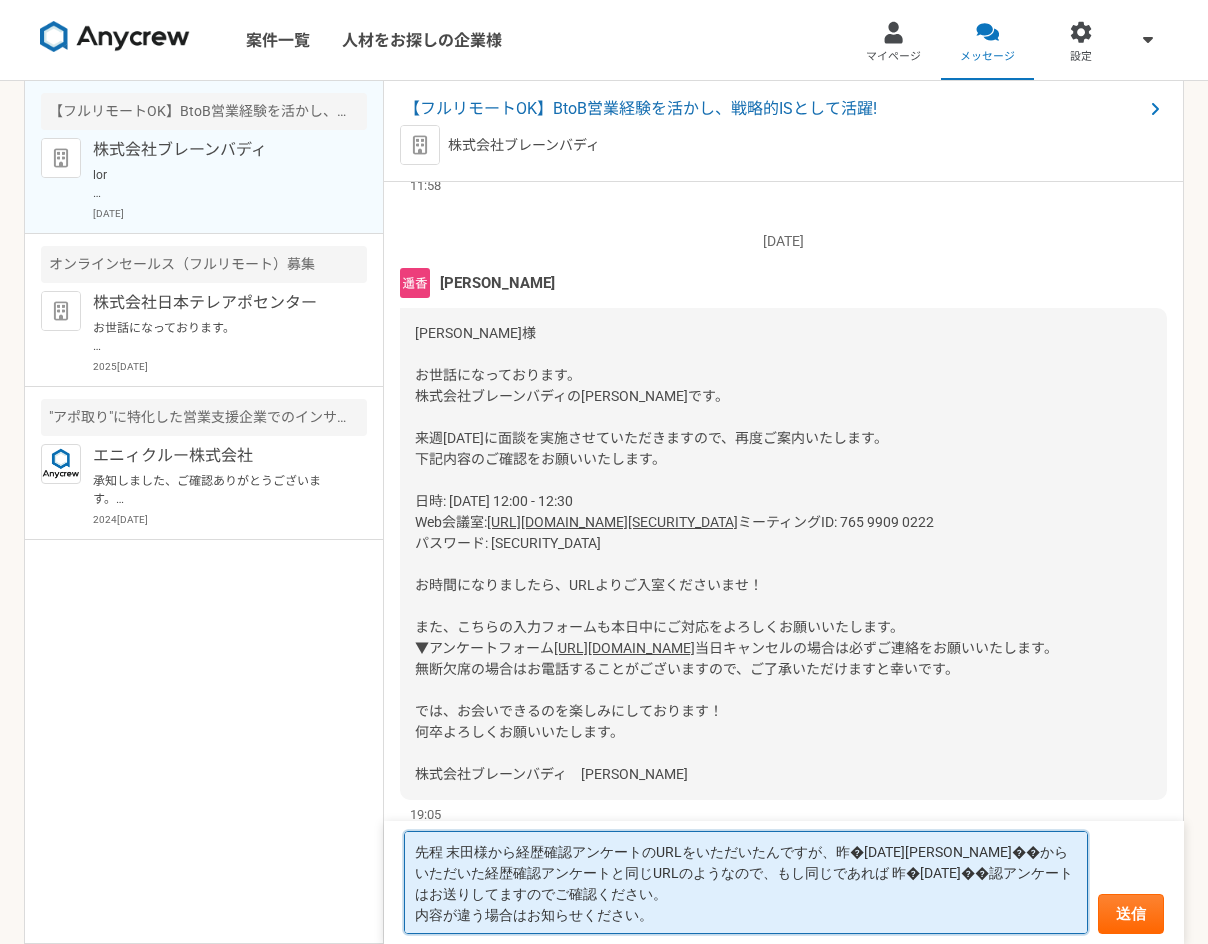 click on "先程 末田様から経歴確認アンケートのURLをいただいたんですが、昨�[DATE][PERSON_NAME]��からいただいた経歴確認アンケートと同じURLのようなので、もし同じであれば 昨�[DATE]��認アンケートはお送りしてますのでご確認ください。
内容が違う場合はお知らせください。" at bounding box center (746, 882) 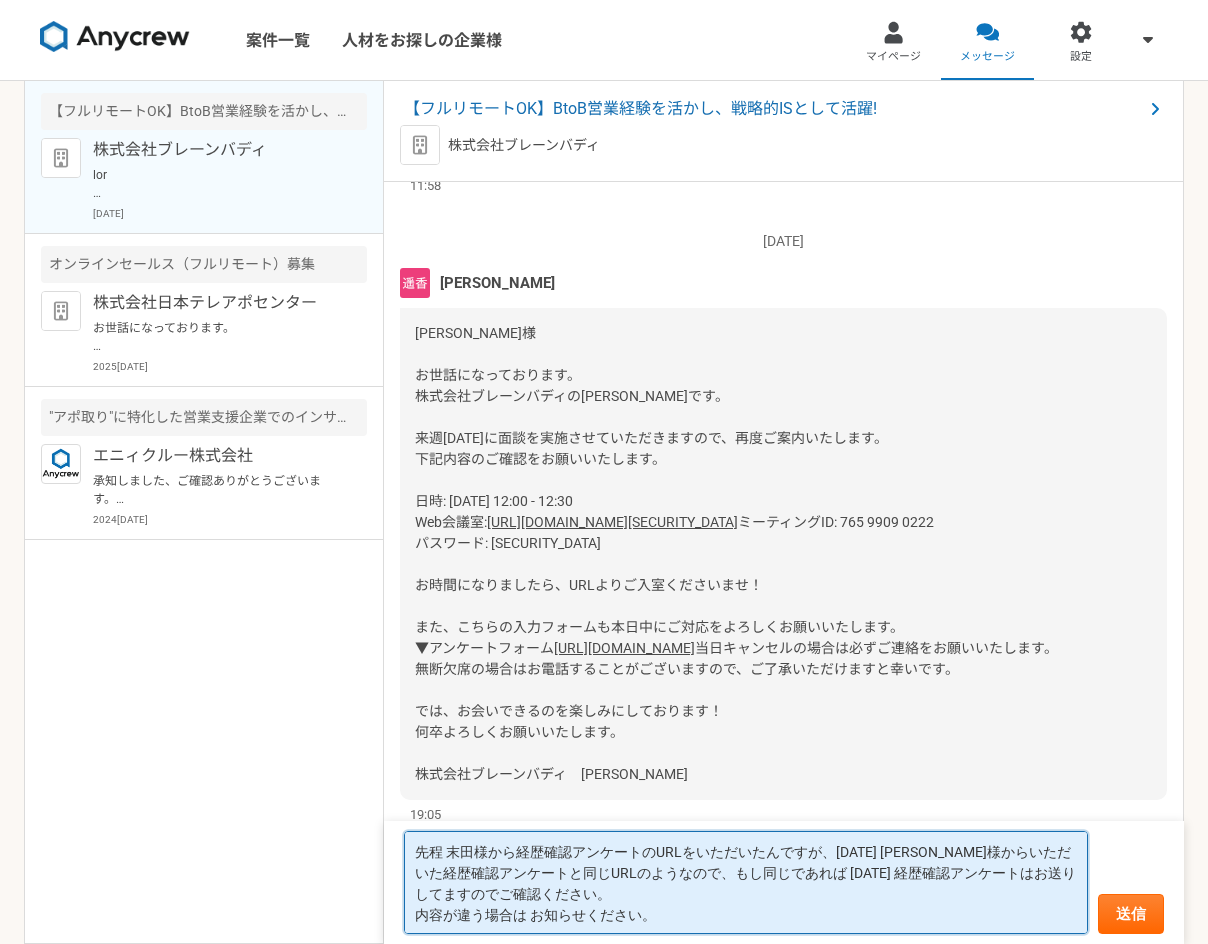 type on "先程 末田様から経歴確認アンケートのURLをいただいたんですが、[DATE] [PERSON_NAME]様からいただいた経歴確認アンケートと同じURLのようなので、もし同じであれば [DATE] 経歴確認アンケートはお送りしてますのでご確認ください。
内容が違う場合は お知らせください。" 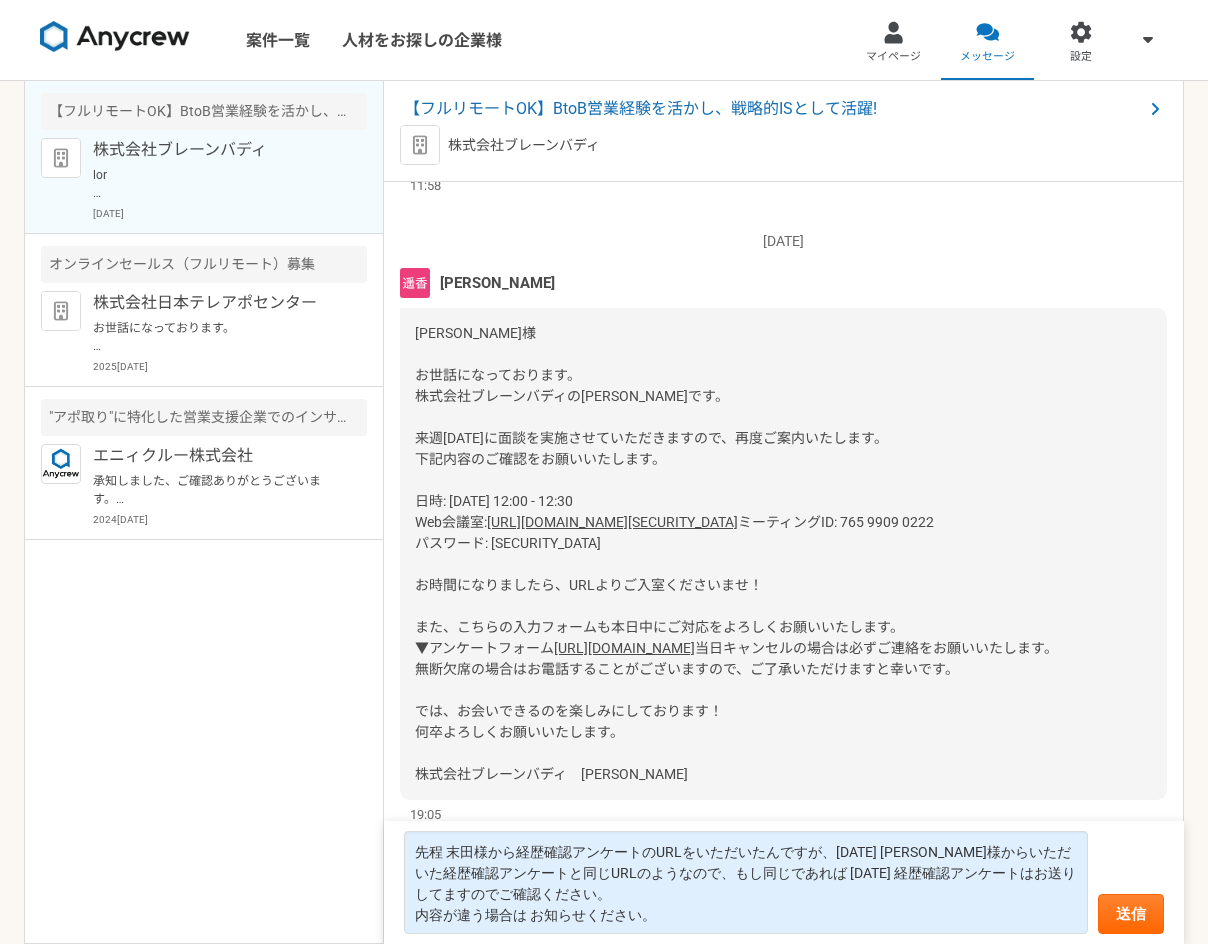 click on "【フルリモートOK】BtoB営業経験を活かし、戦略的ISとして活躍! 株式会社ブレーンバディ [DATE] オンラインセールス（フルリモート）募集 株式会社日本テレアポセンター お世話になっております。
プロフィール拝見してとても魅力的なご経歴で、
ぜひ一度、弊社面談をお願いできないでしょうか？
[URL][DOMAIN_NAME][DOMAIN_NAME]
当社ですが、セールス（インサイドセールス、フィールドセールス等）に特化した案件とフリーランスの方をお繋ぎするエージェントでございます。
貴殿であれば良い案件のご紹介ができるかと存じます。
どうぞよろしくお願いいたします。 [DATE] "アポ取り"に特化した営業支援企業でのインサイドセールス担当募集！ エニィクルー株式会社 [DATE]" at bounding box center (204, 512) 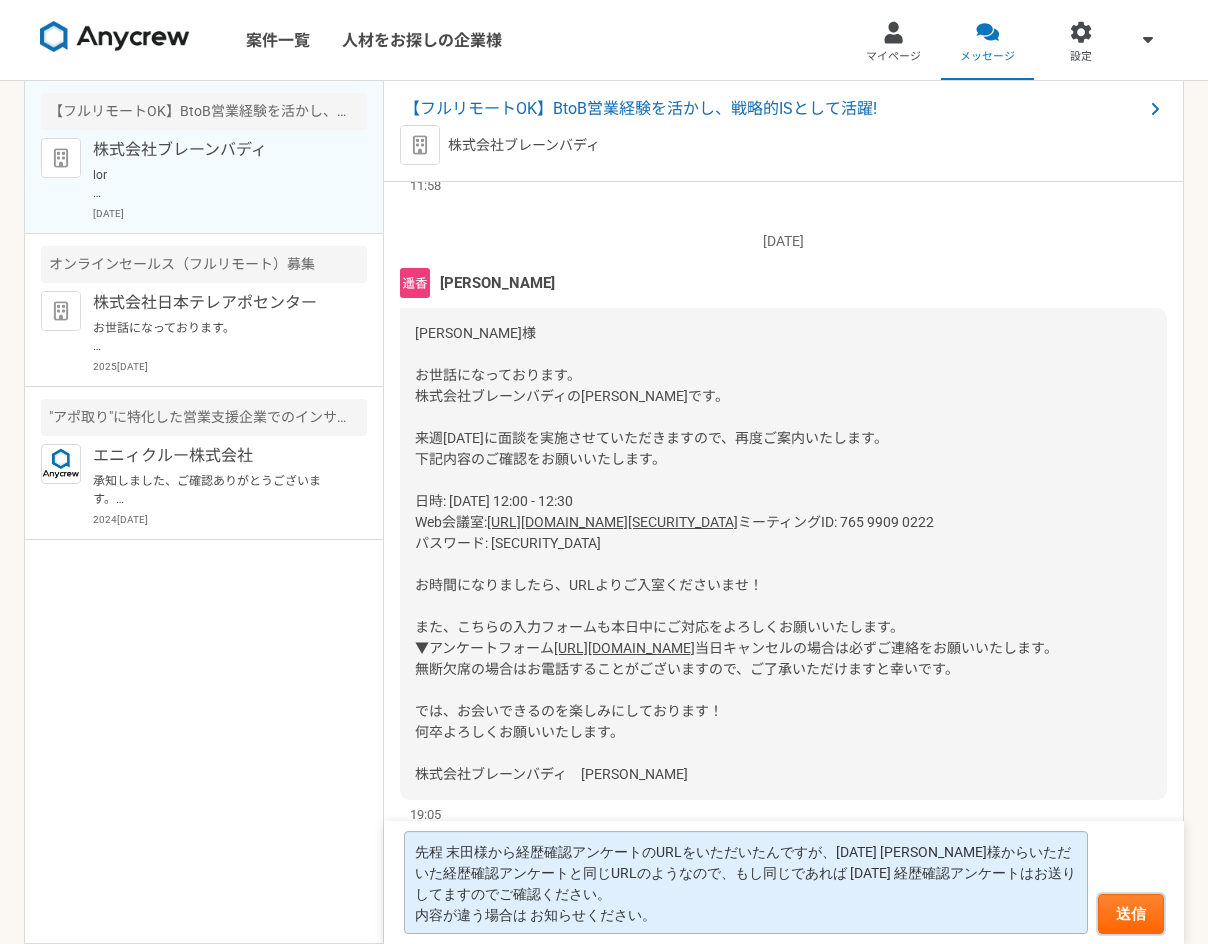 drag, startPoint x: 1131, startPoint y: 916, endPoint x: 741, endPoint y: 858, distance: 394.28925 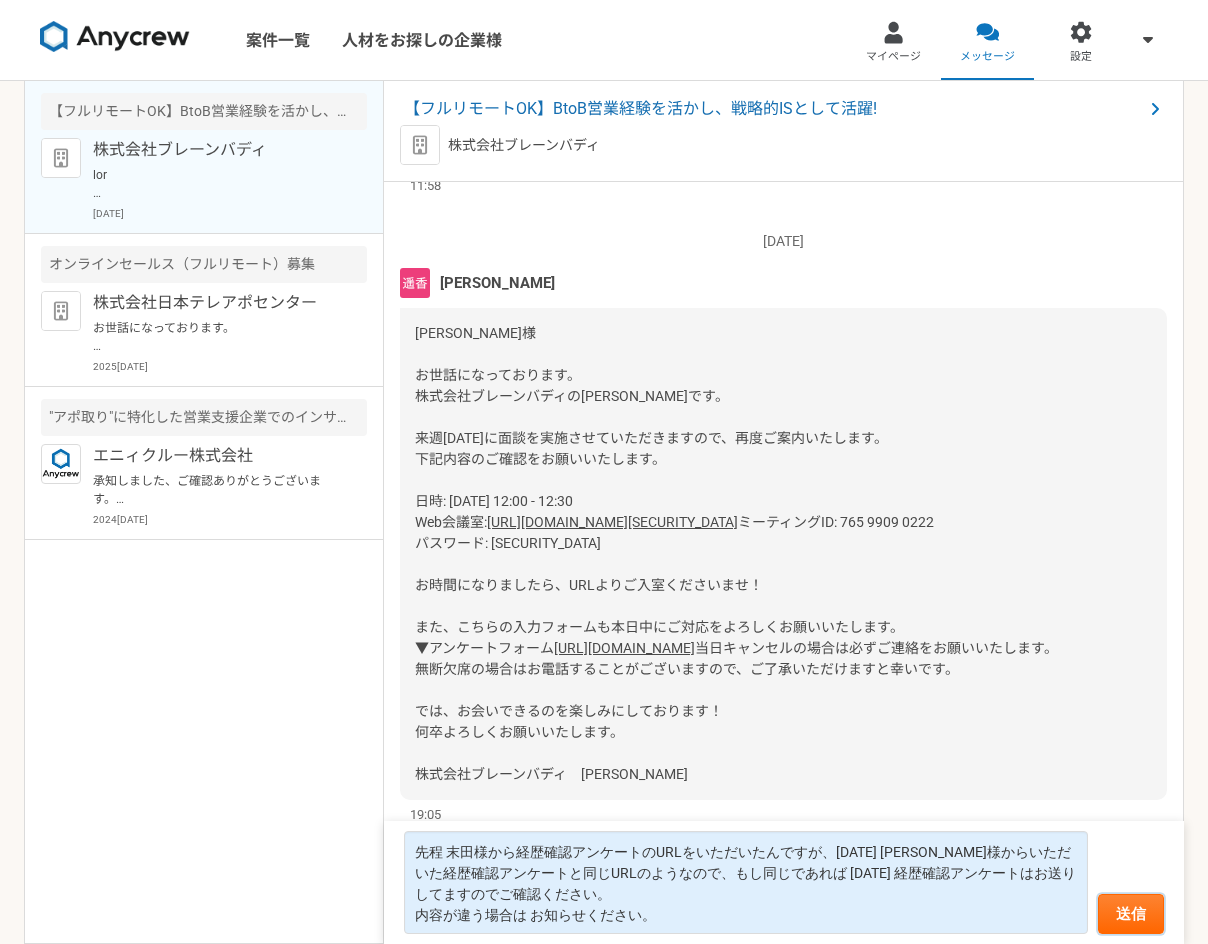 type 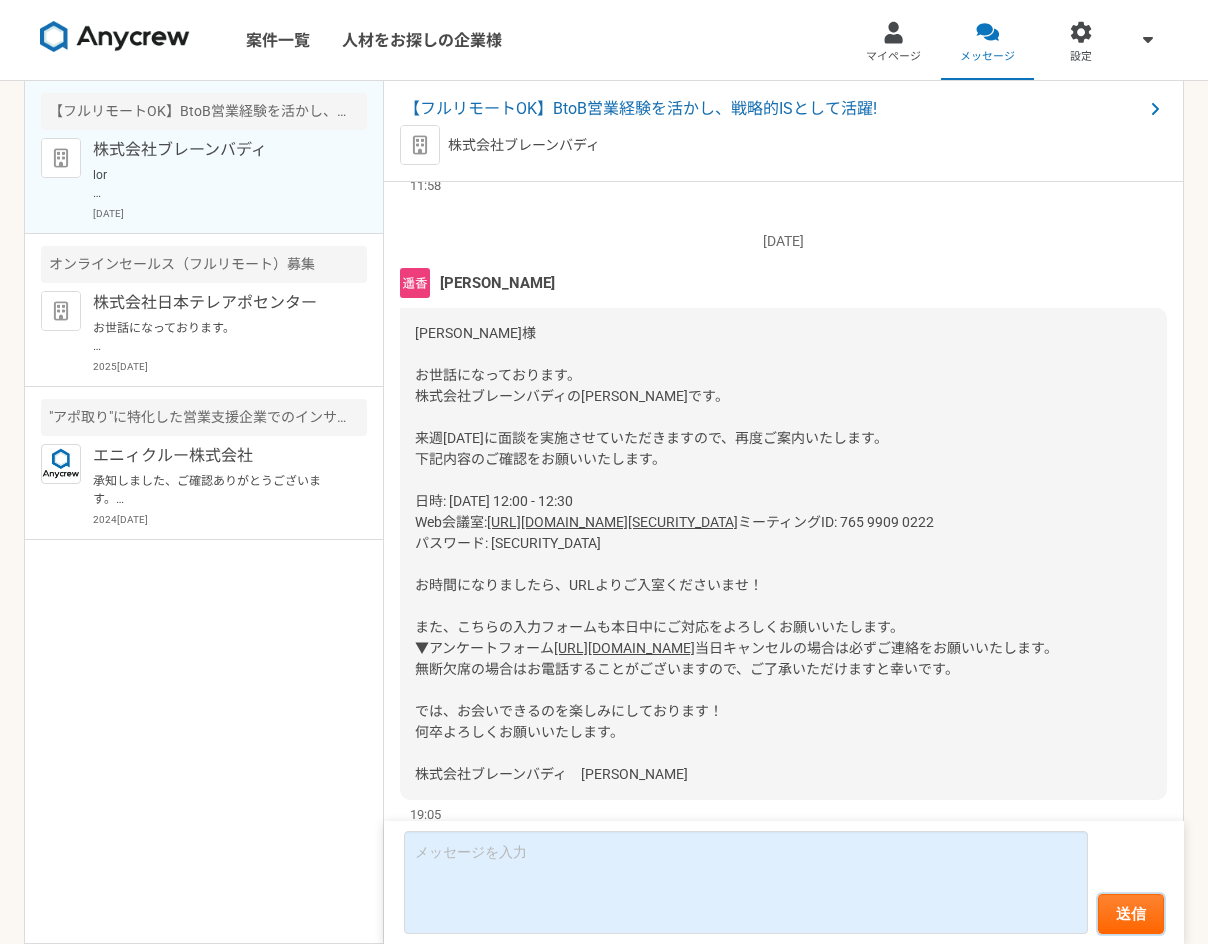 scroll, scrollTop: 2651, scrollLeft: 0, axis: vertical 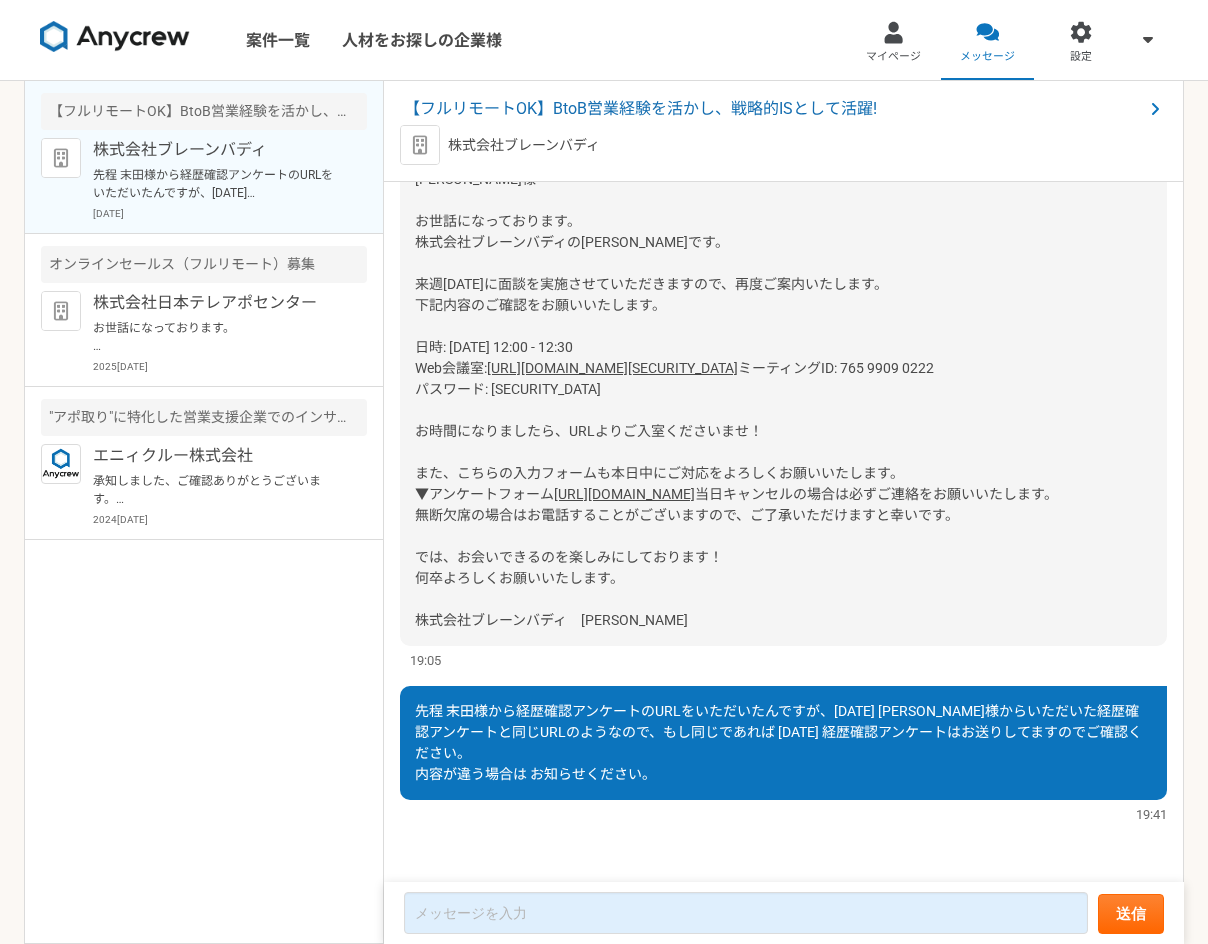 drag, startPoint x: 271, startPoint y: 716, endPoint x: 256, endPoint y: 714, distance: 15.132746 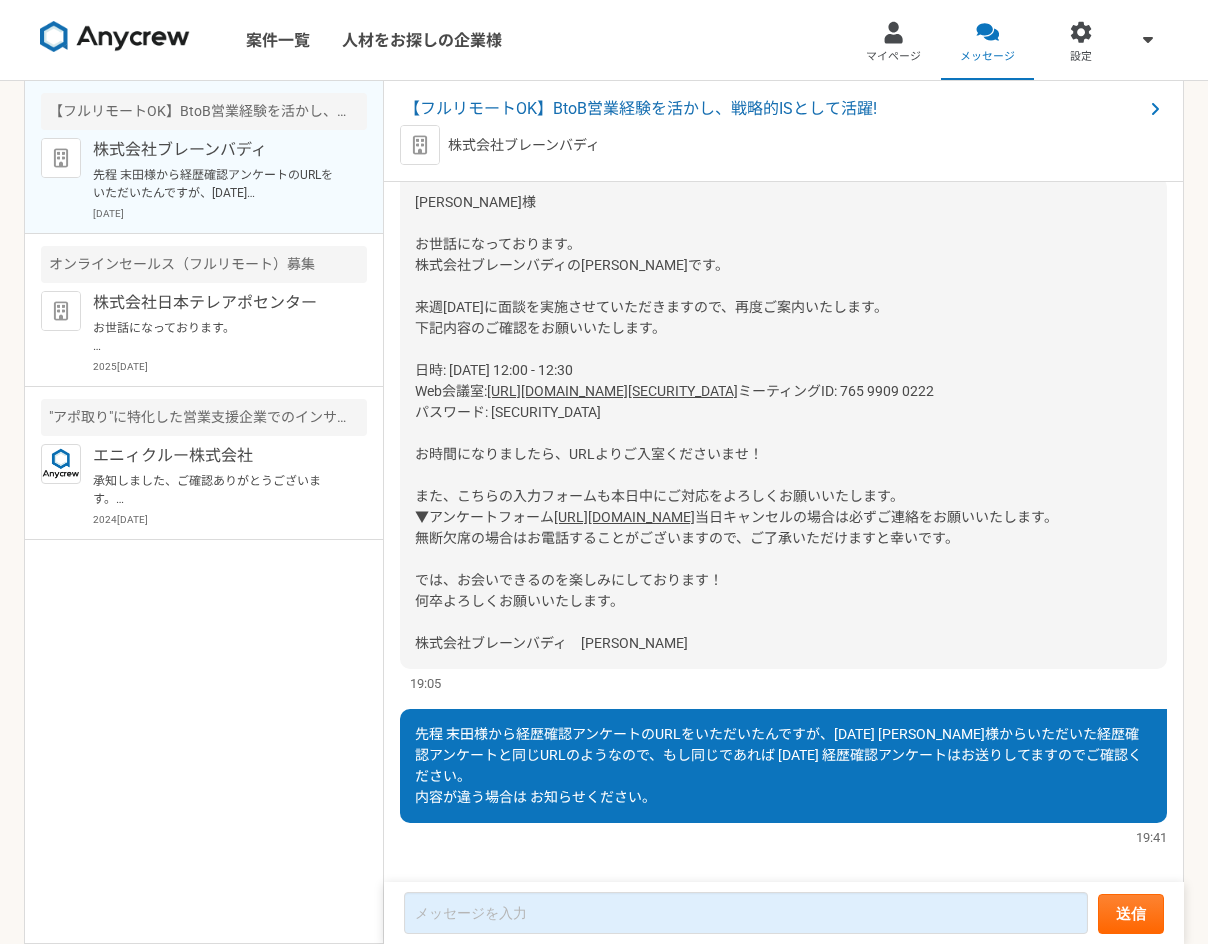 scroll, scrollTop: 2651, scrollLeft: 0, axis: vertical 